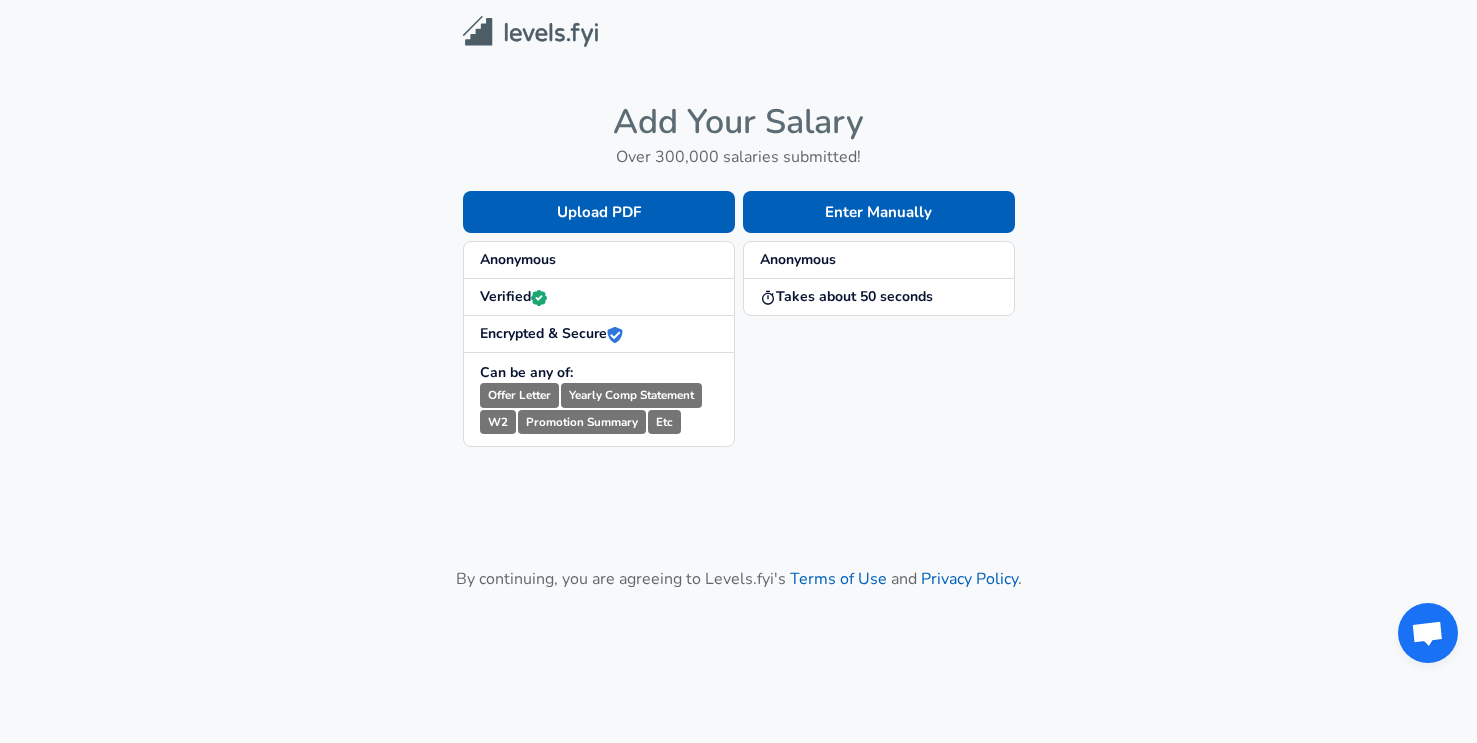 scroll, scrollTop: 0, scrollLeft: 0, axis: both 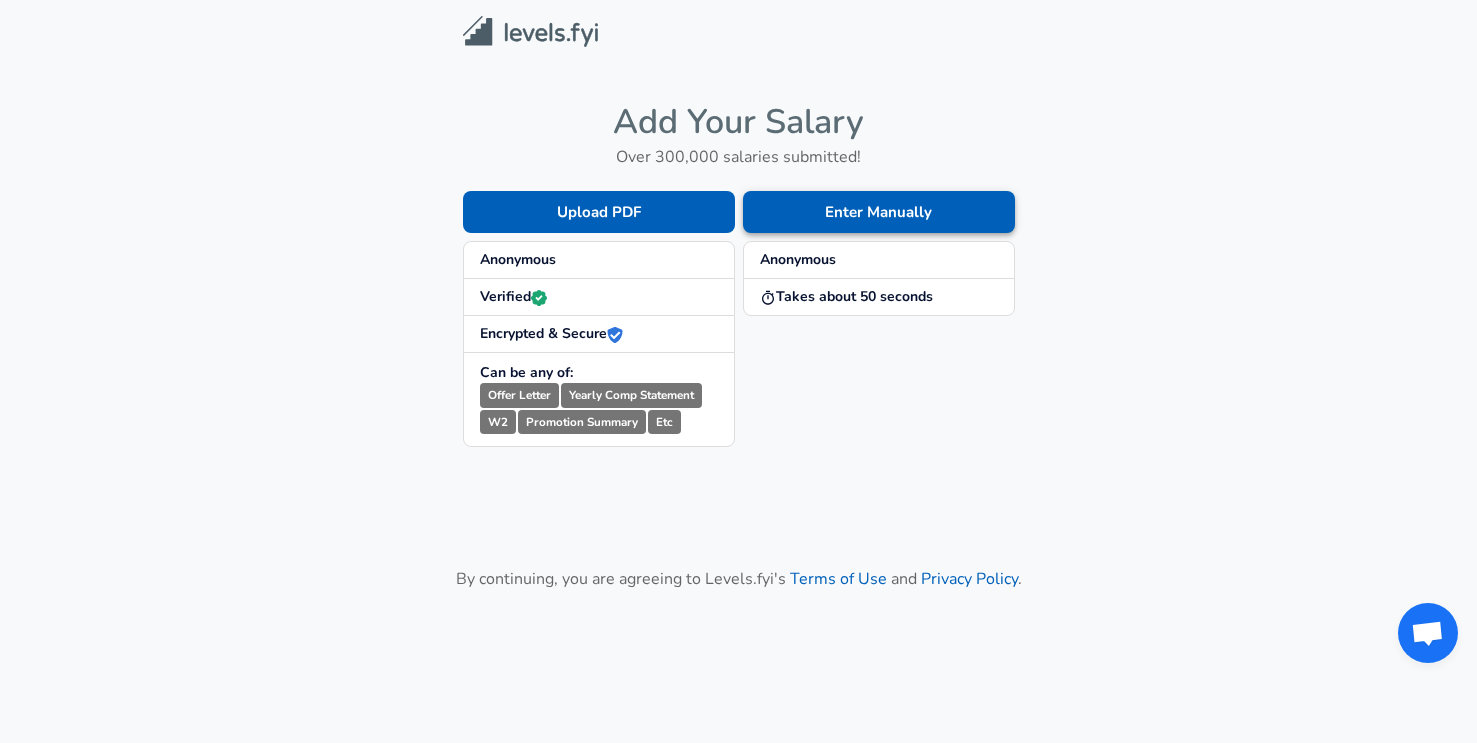 click on "Enter Manually" at bounding box center [879, 212] 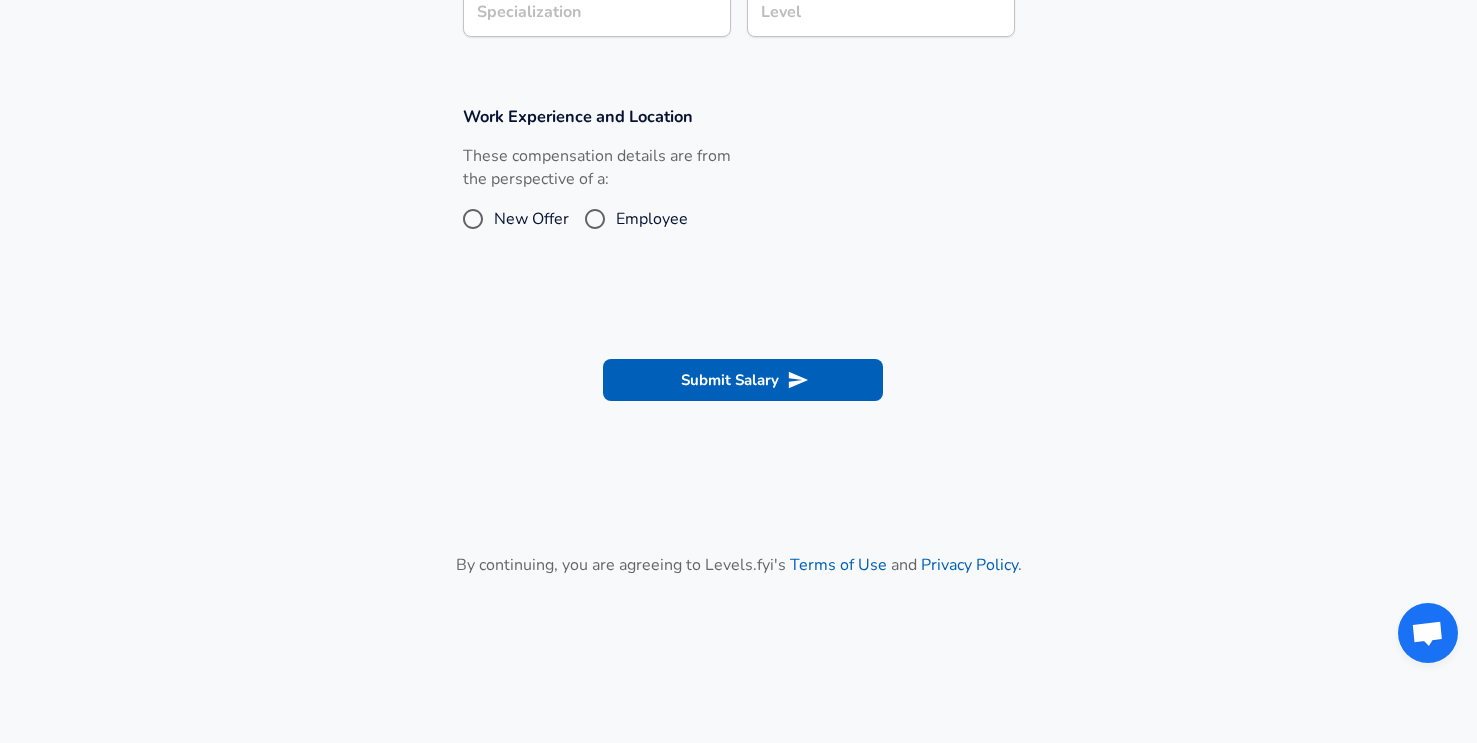scroll, scrollTop: 782, scrollLeft: 0, axis: vertical 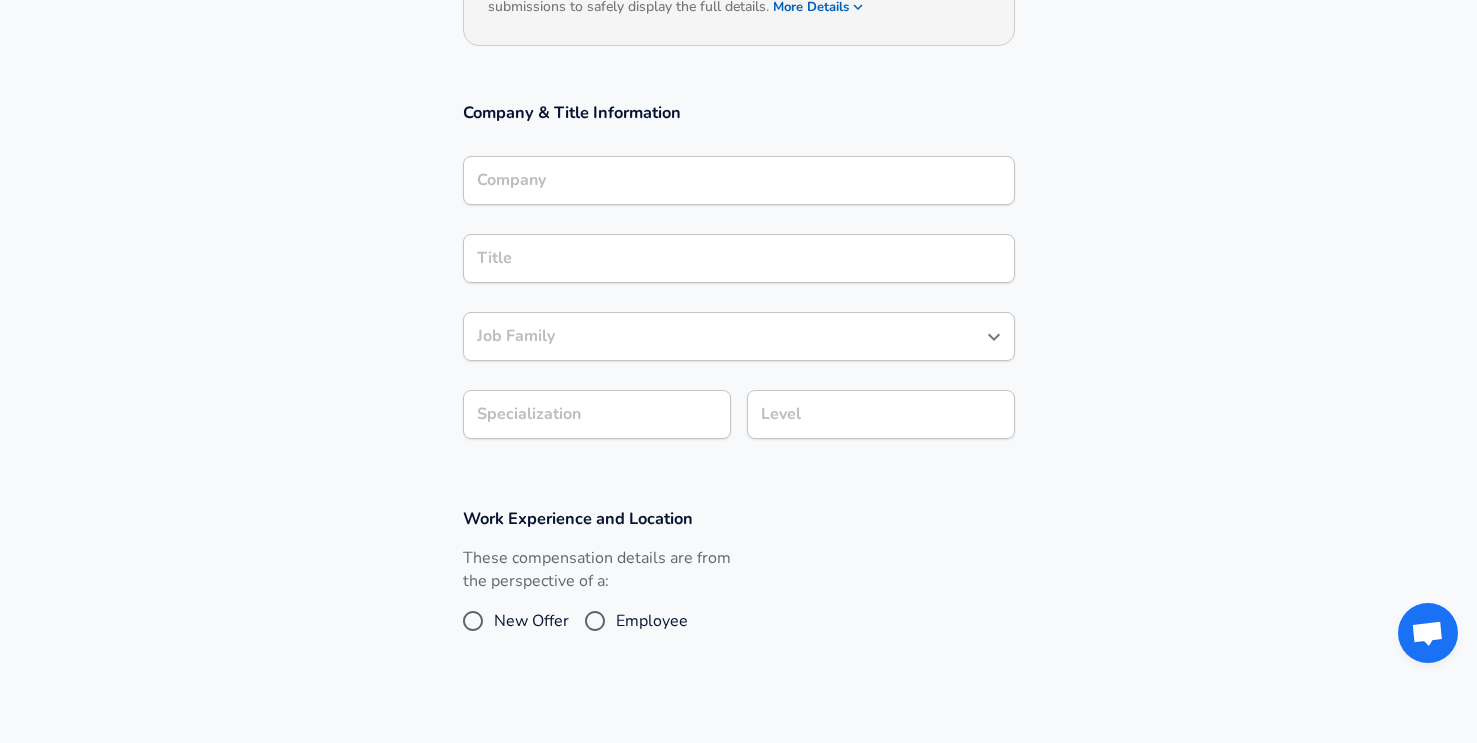 click on "Company" at bounding box center (739, 180) 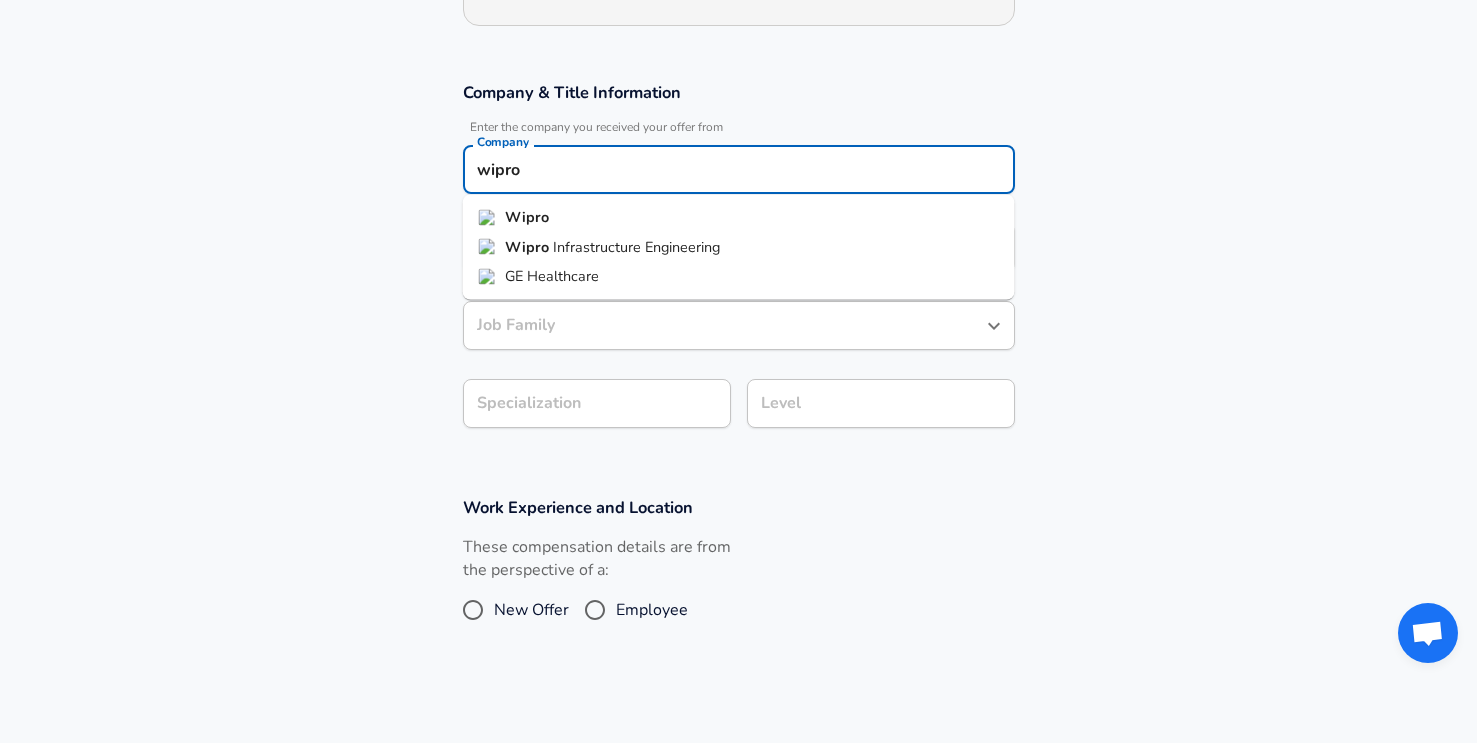 click on "Wipro" at bounding box center (739, 218) 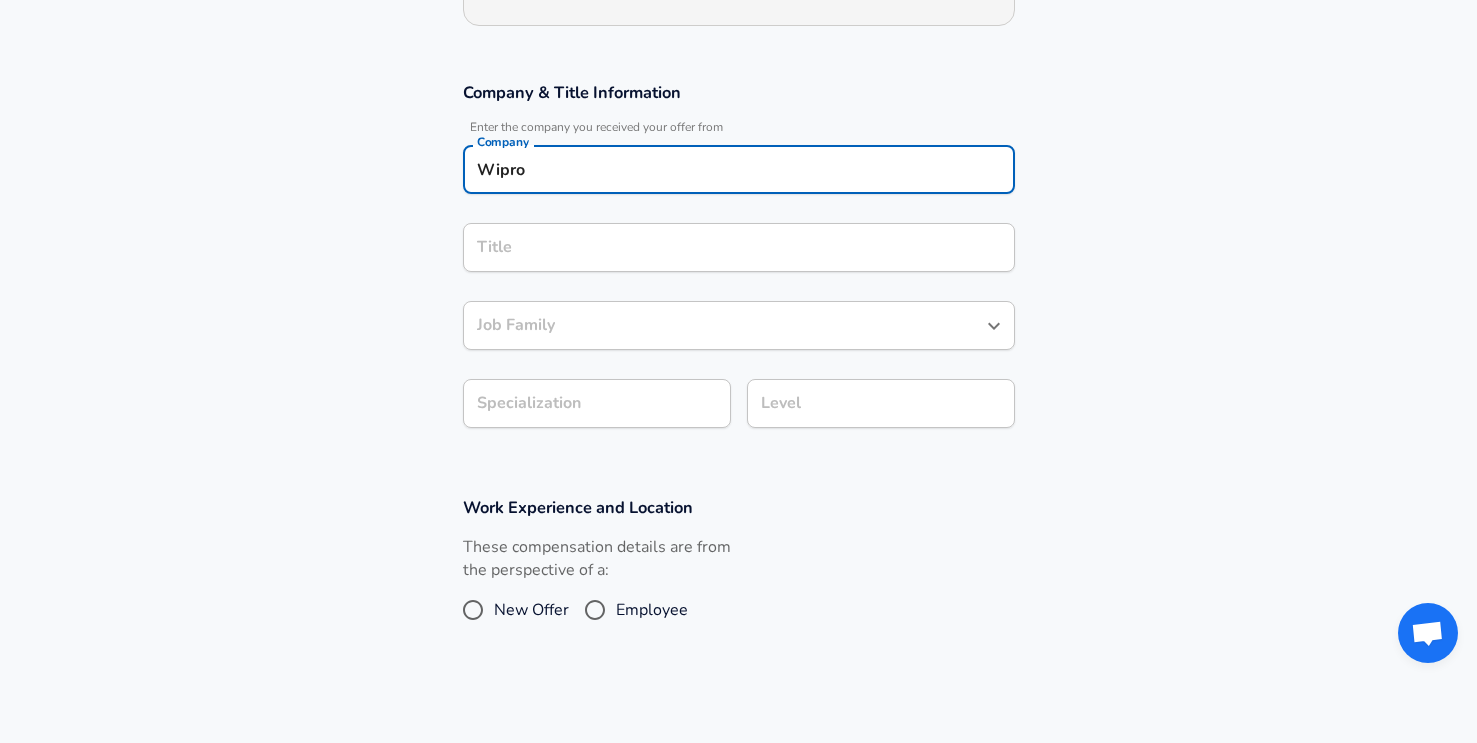 type on "Wipro" 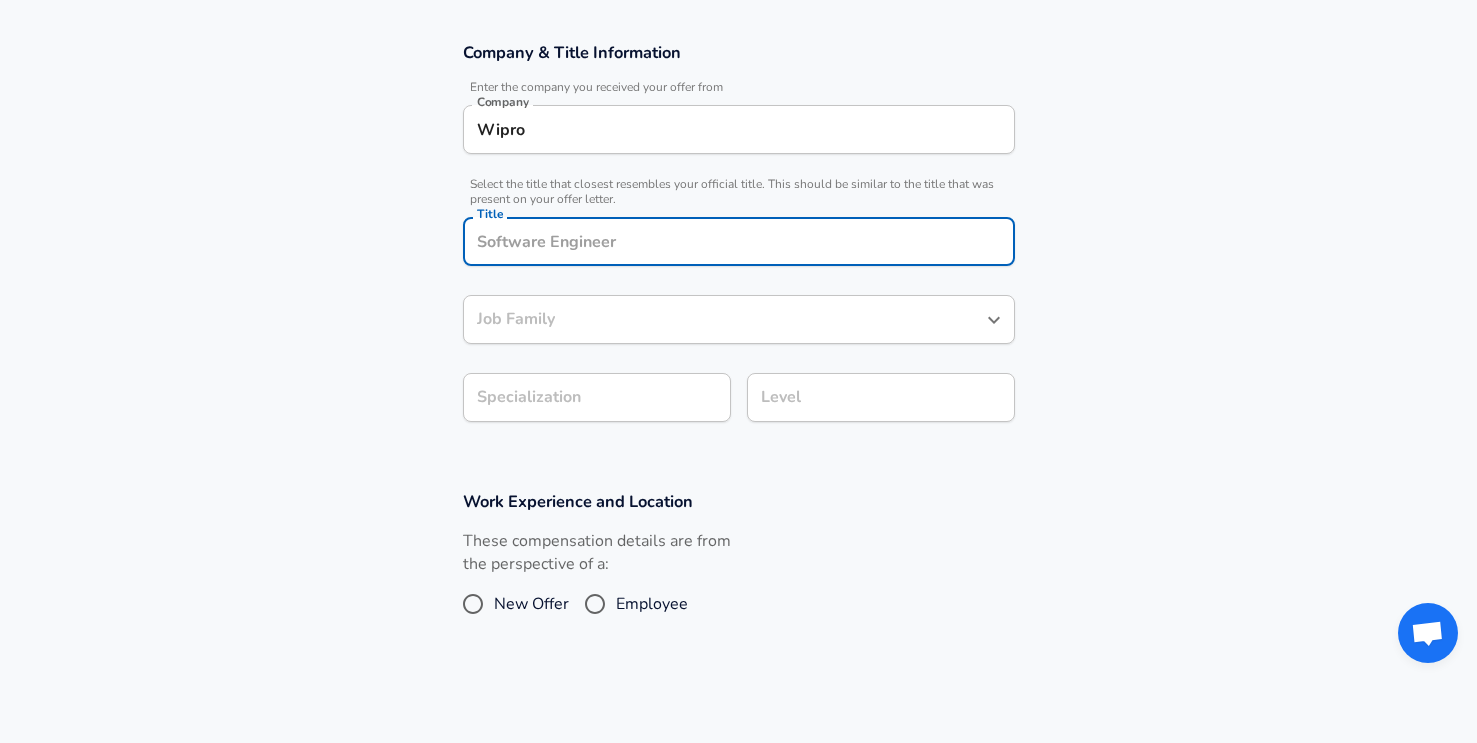 click on "Title" at bounding box center (739, 241) 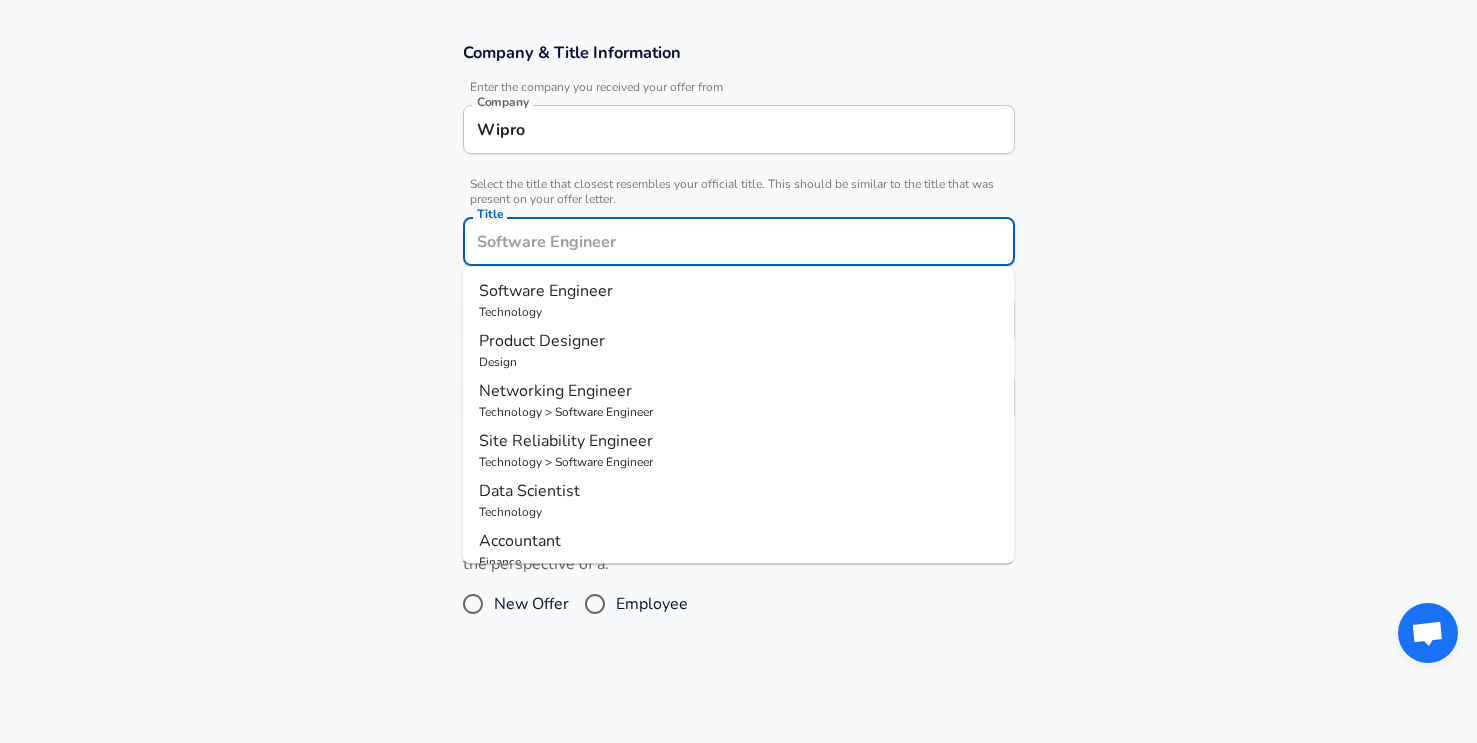 click on "Software Engineer" at bounding box center (546, 291) 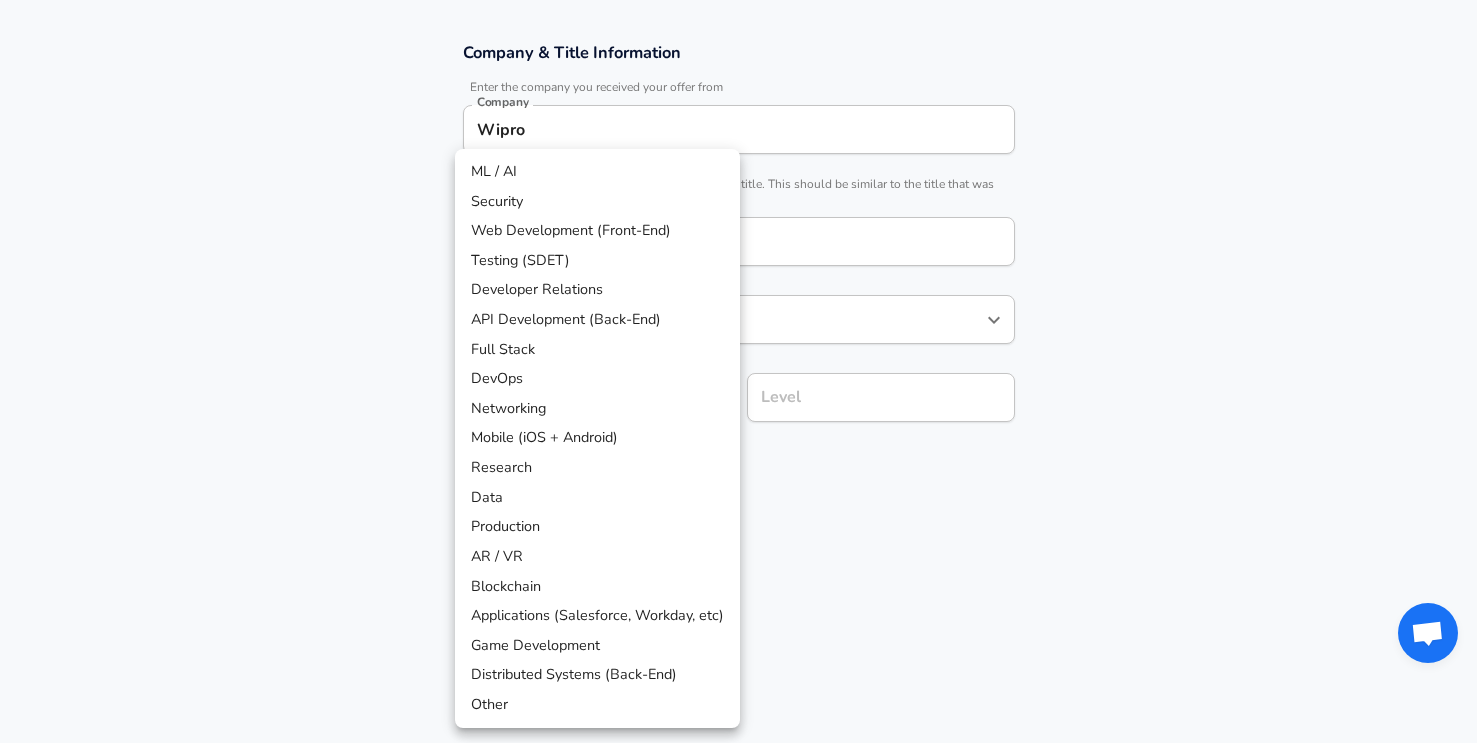 scroll, scrollTop: 398, scrollLeft: 0, axis: vertical 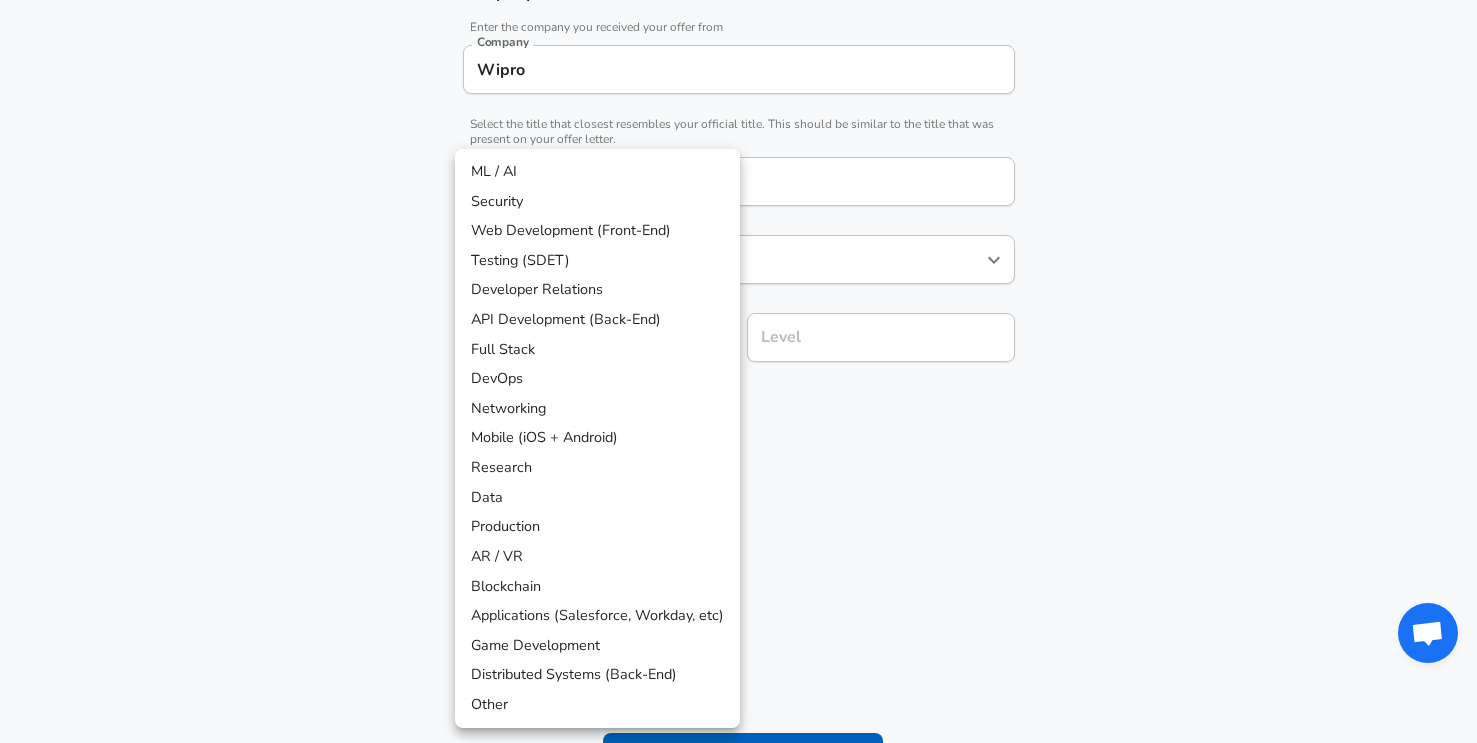 click on "Restart Add Your Salary Upload your offer letter to verify your submission Enhance Privacy and Anonymity No Automatically hides specific fields until there are enough submissions to safely display the full details. More Details Based on your submission and the data points that we have already collected, we will automatically hide and anonymize specific fields if there aren't enough data points to remain sufficiently anonymous. Company & Title Information Enter the company you received your offer from Company Wipro Company Select the title that closest resembles your official title. This should be similar to the title that was present on your offer letter. Title Software Engineer Title Job Family Software Engineer Job Family Select a Specialization that best fits your role. If you can't find one, select 'Other' to enter a custom specialization Select Specialization Select Specialization Level Level Work Experience and Location These compensation details are from the perspective of a: New Offer" at bounding box center (738, -27) 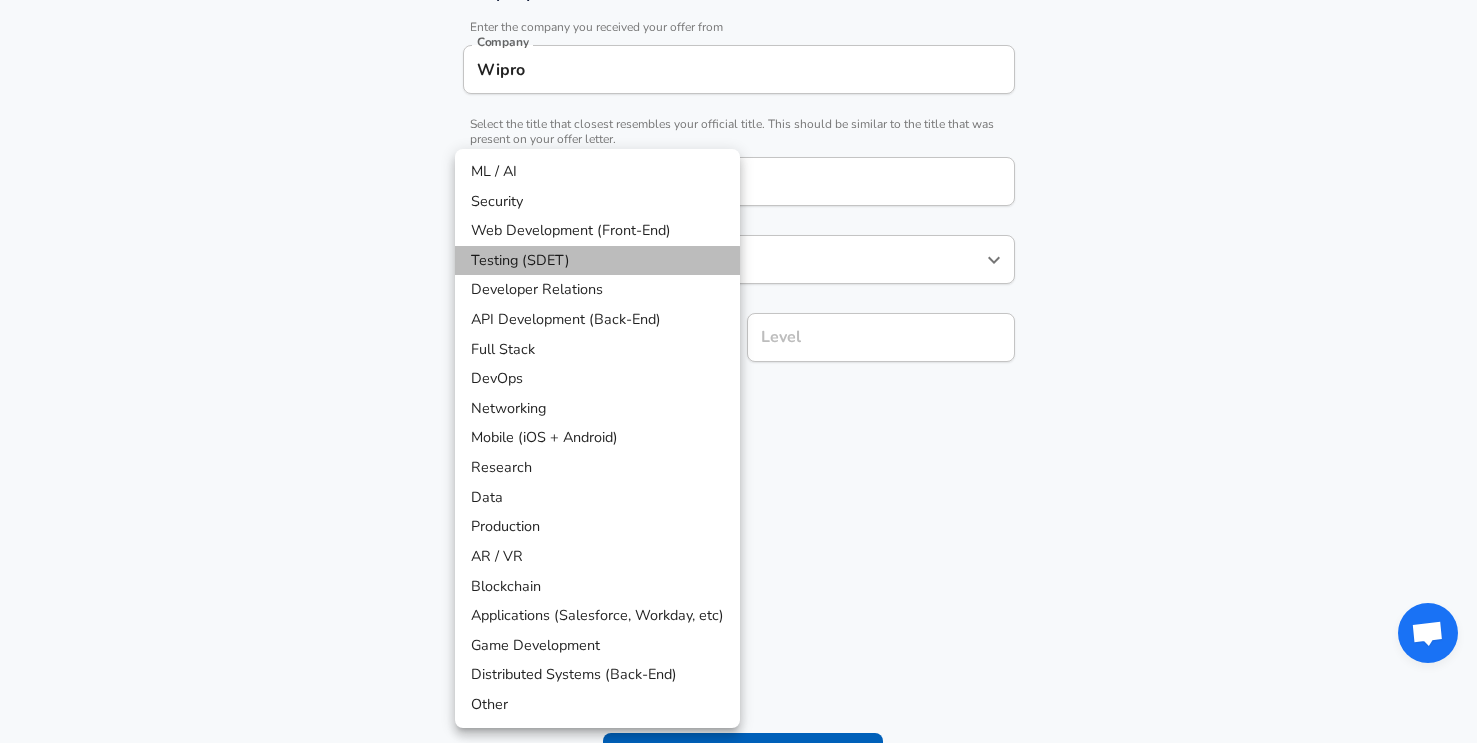 click on "Testing (SDET)" at bounding box center (597, 261) 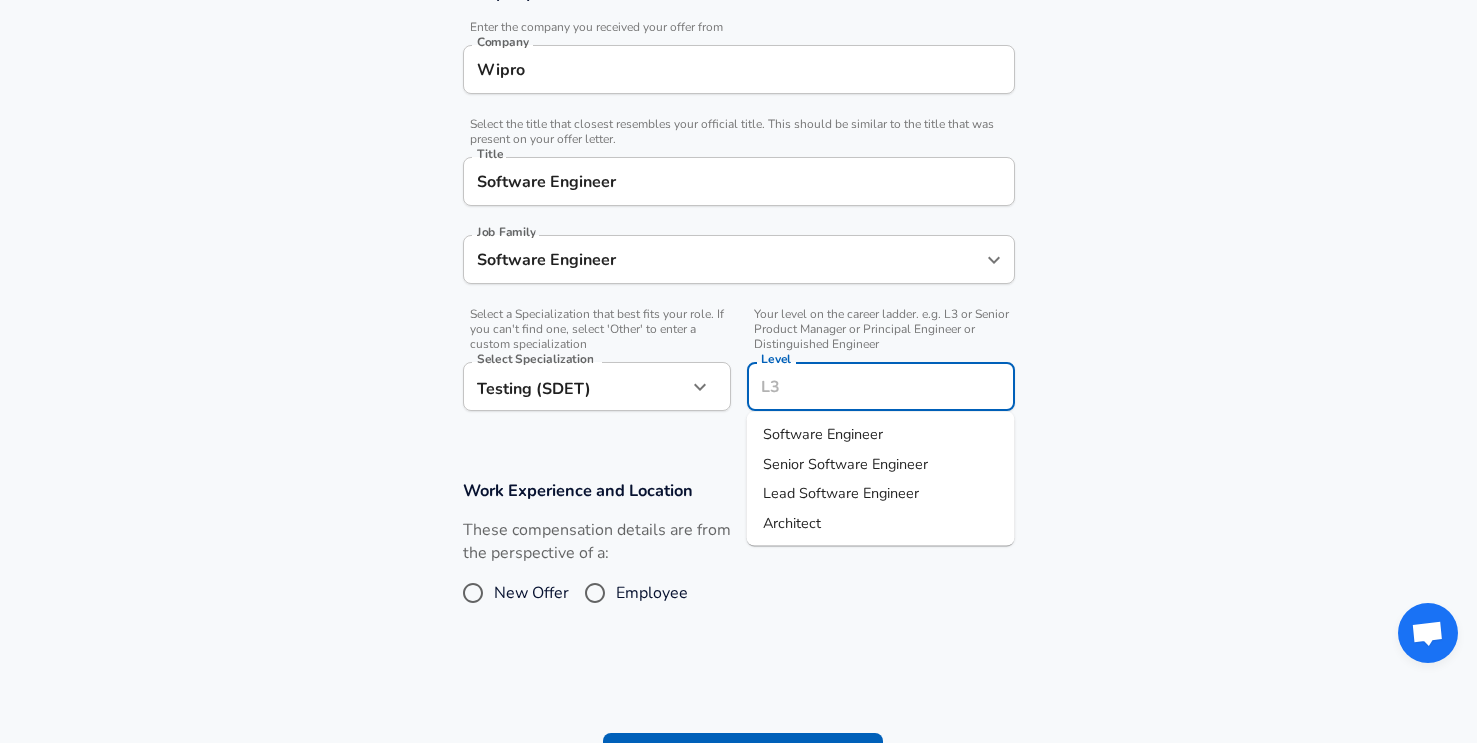 scroll, scrollTop: 438, scrollLeft: 0, axis: vertical 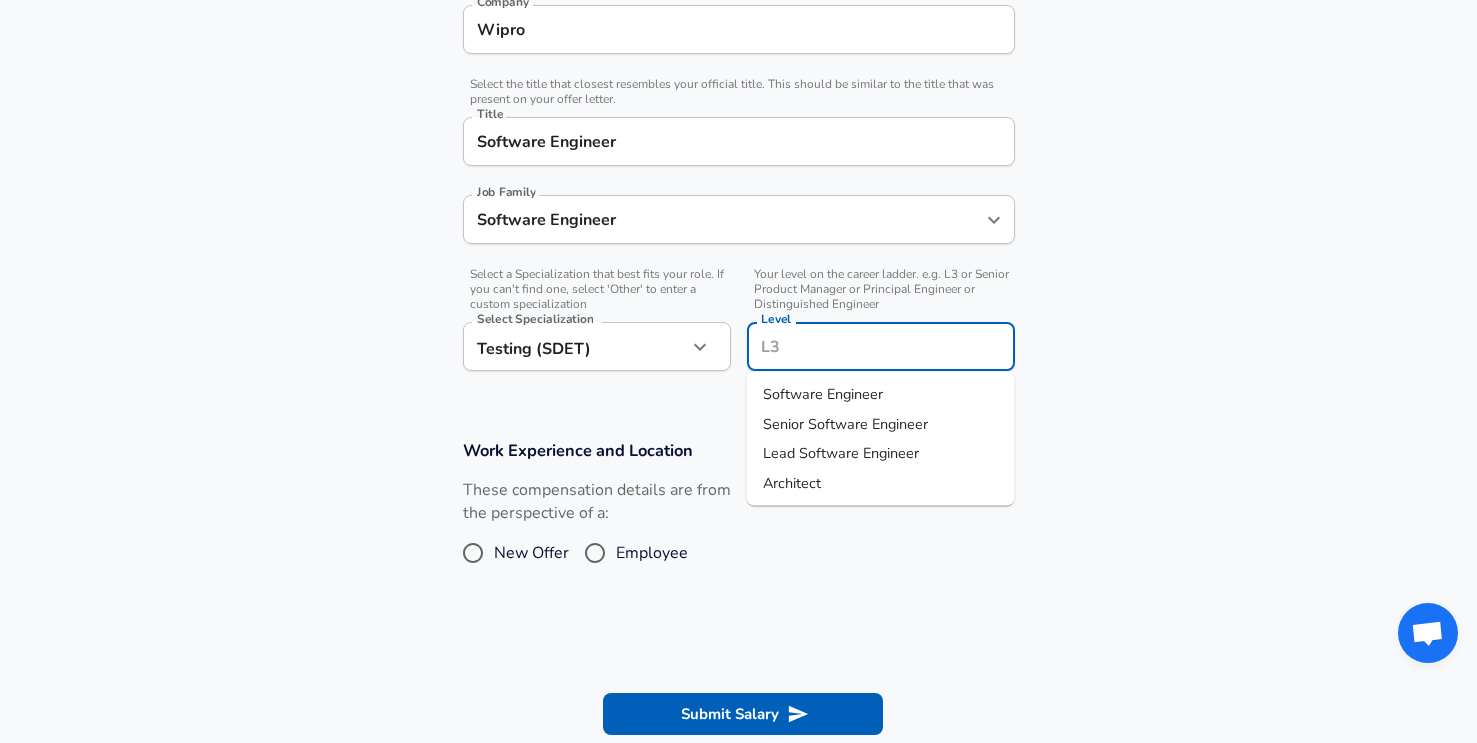 click on "Level Level" at bounding box center (881, 349) 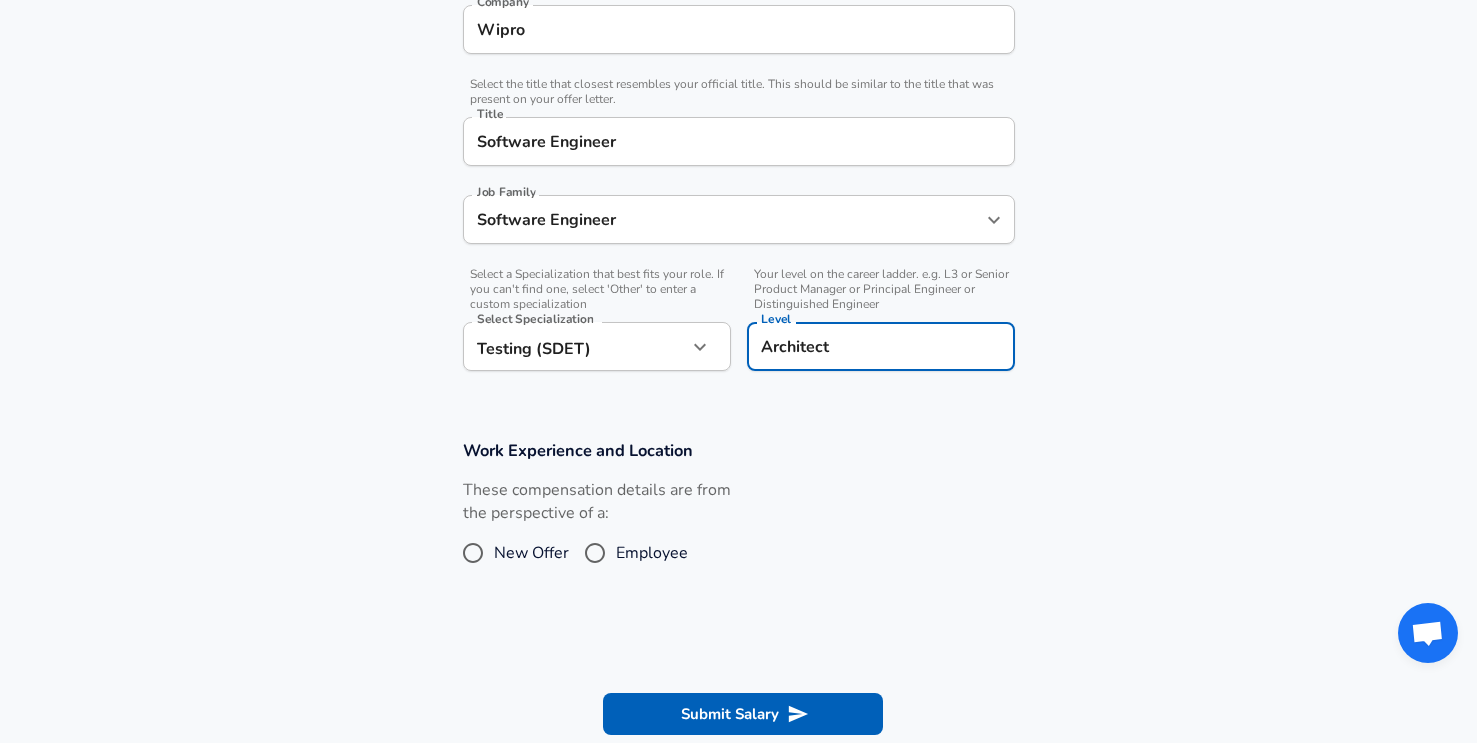 click on "Employee" at bounding box center (595, 553) 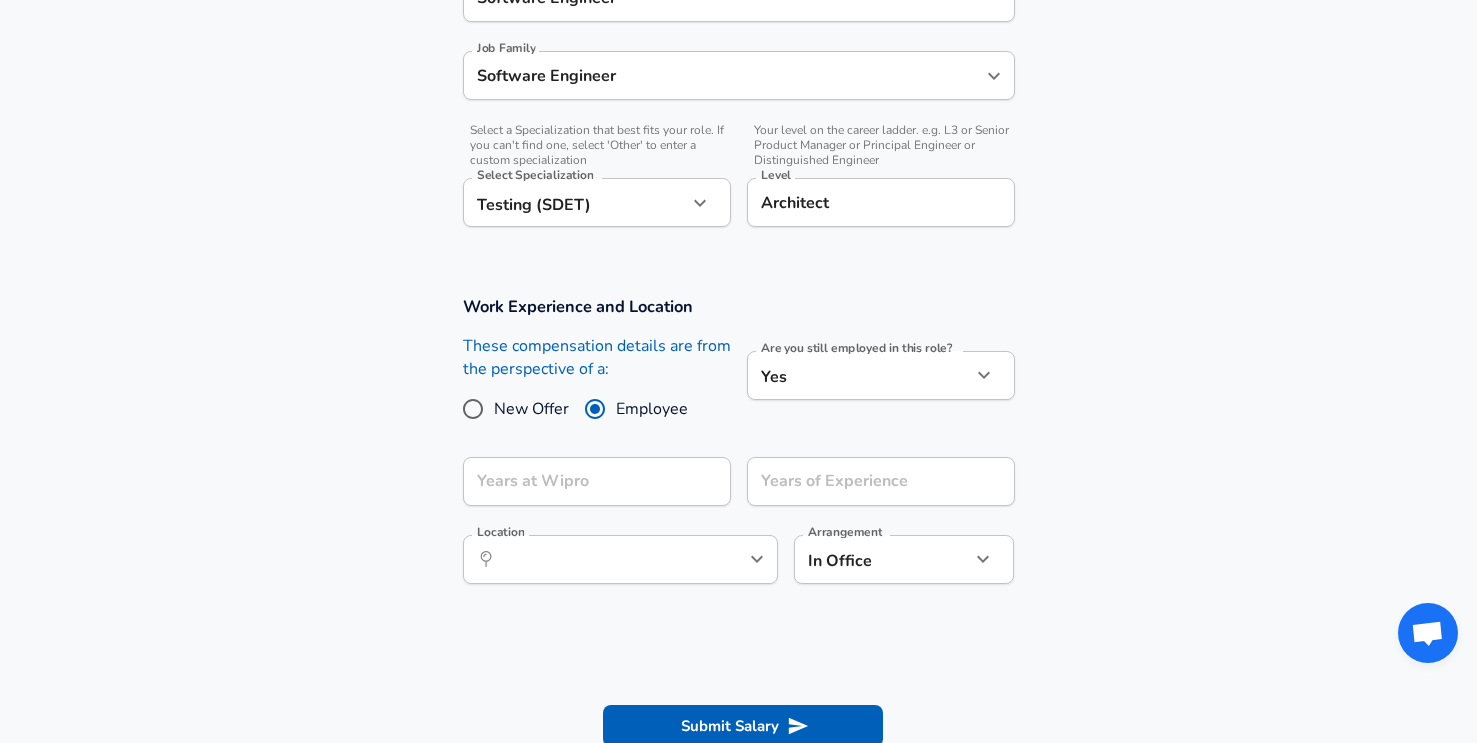 scroll, scrollTop: 614, scrollLeft: 0, axis: vertical 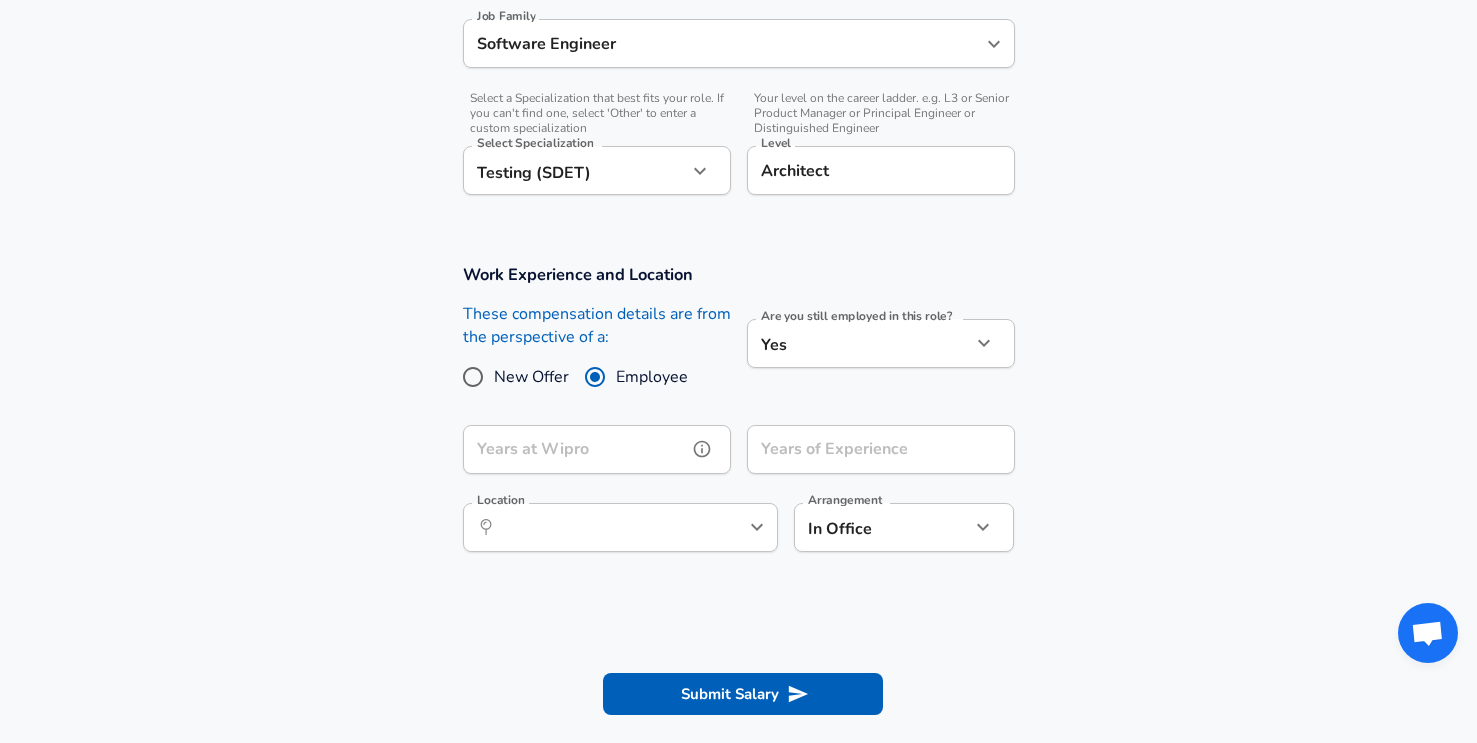 click 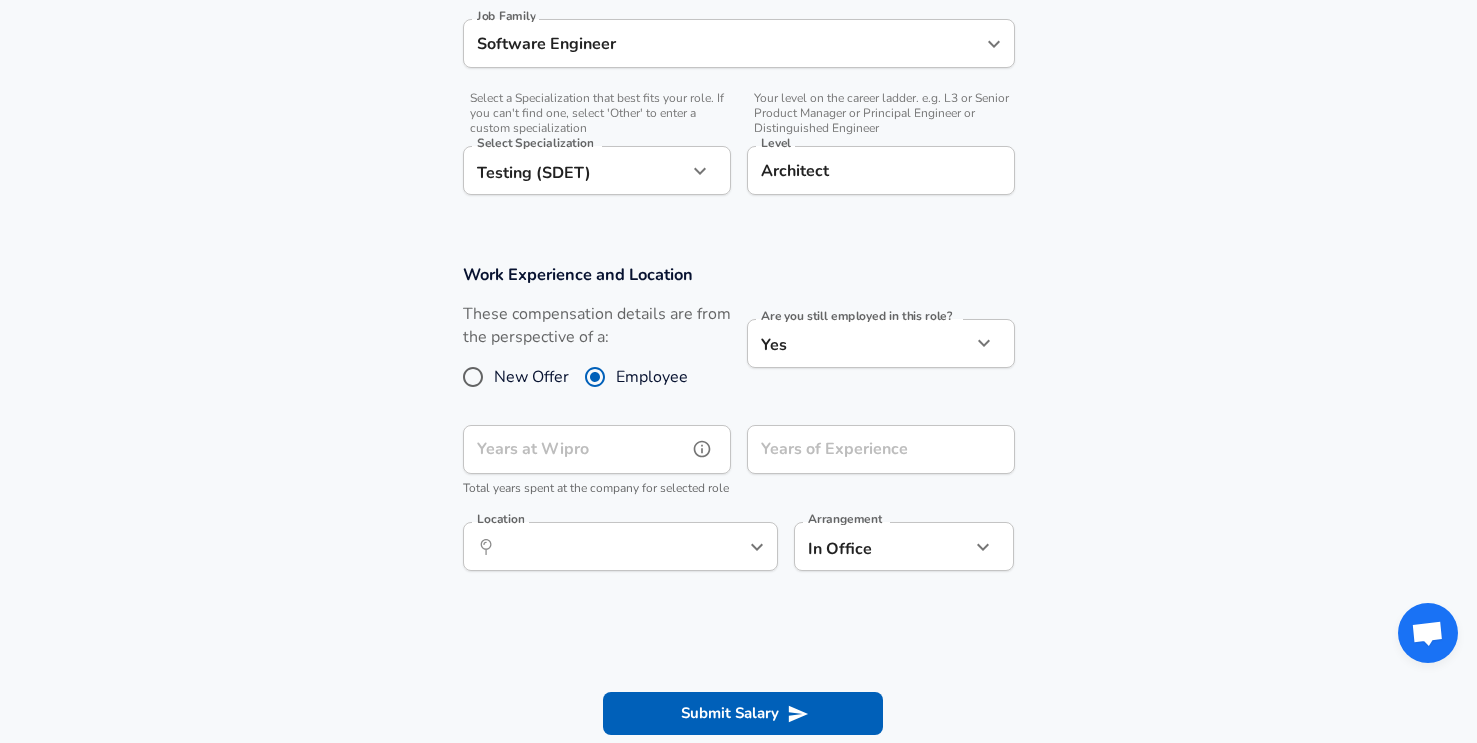 click on "Years at Wipro" at bounding box center (575, 449) 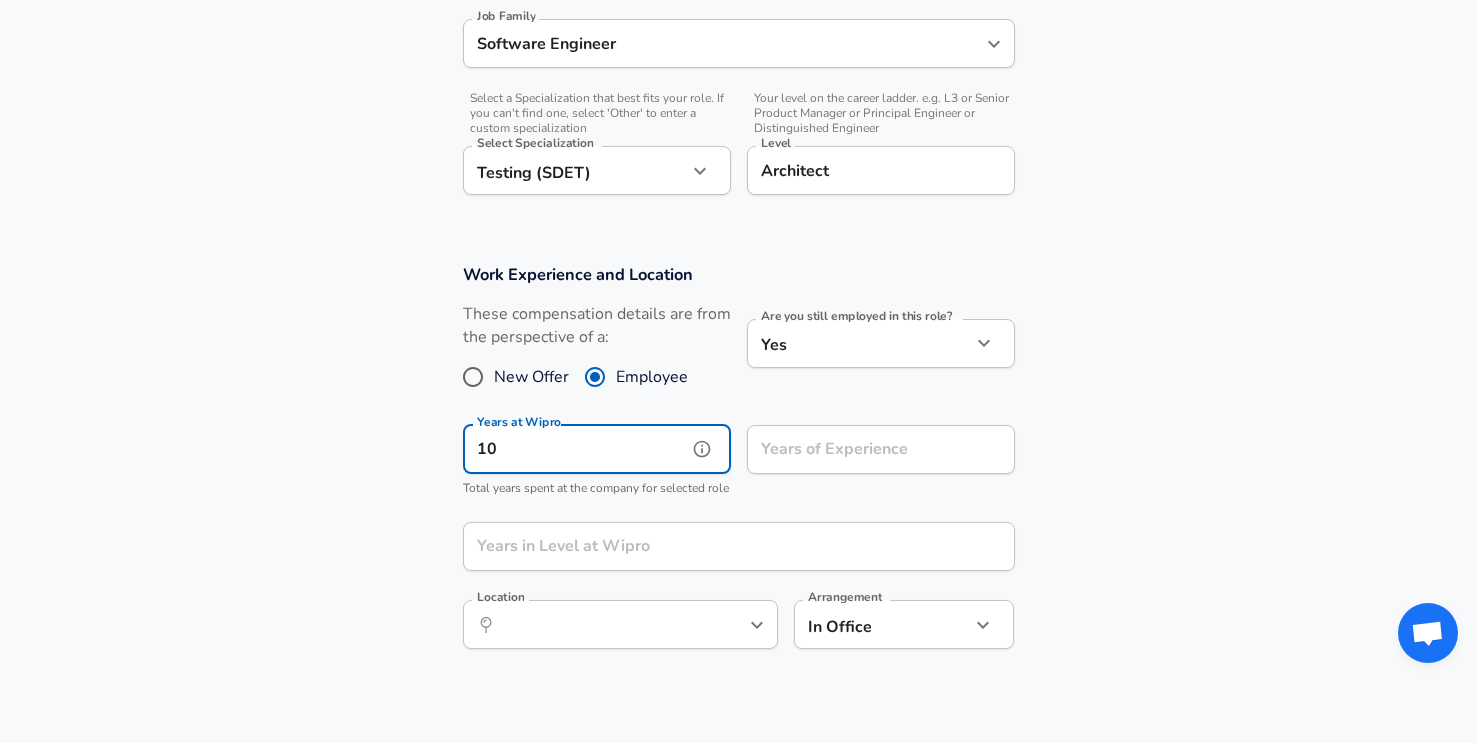 type on "10" 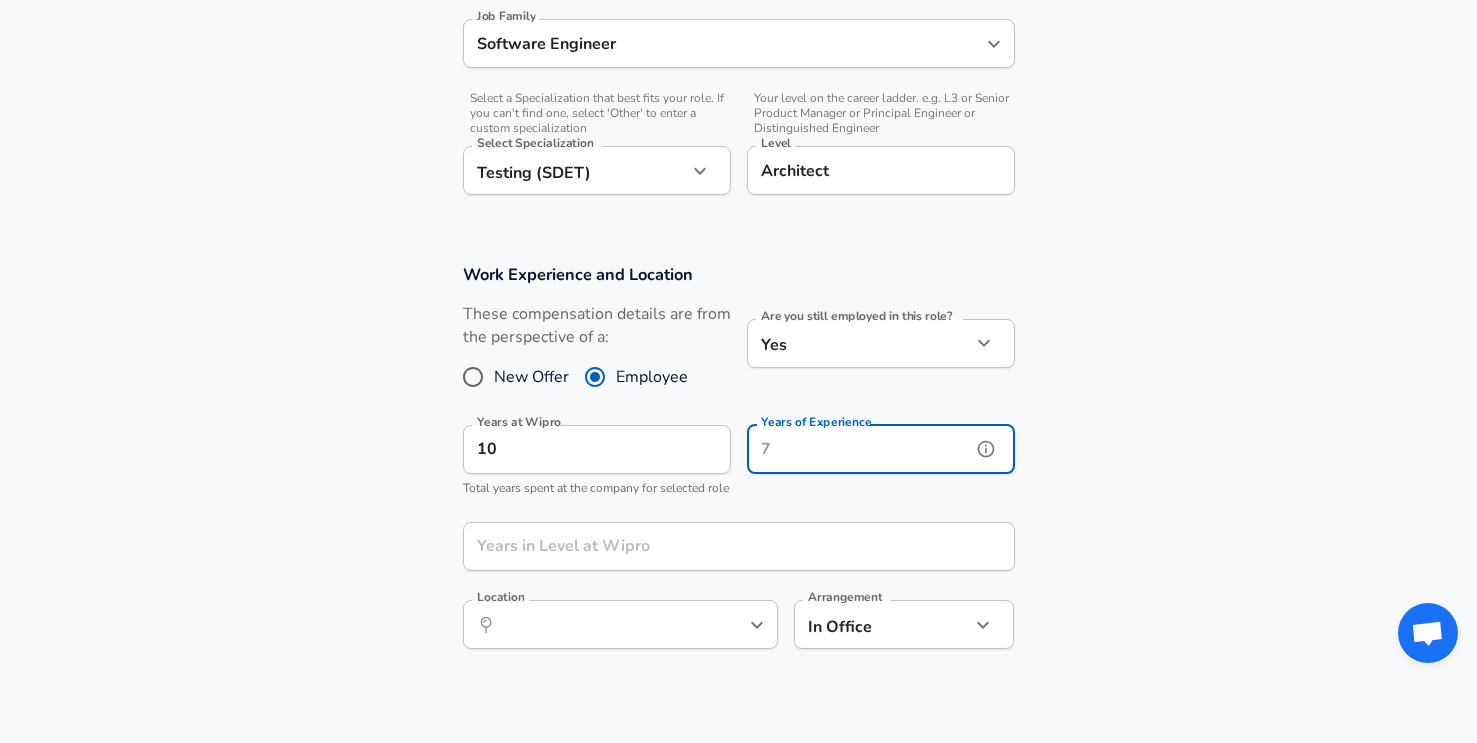click on "Years of Experience" at bounding box center (859, 449) 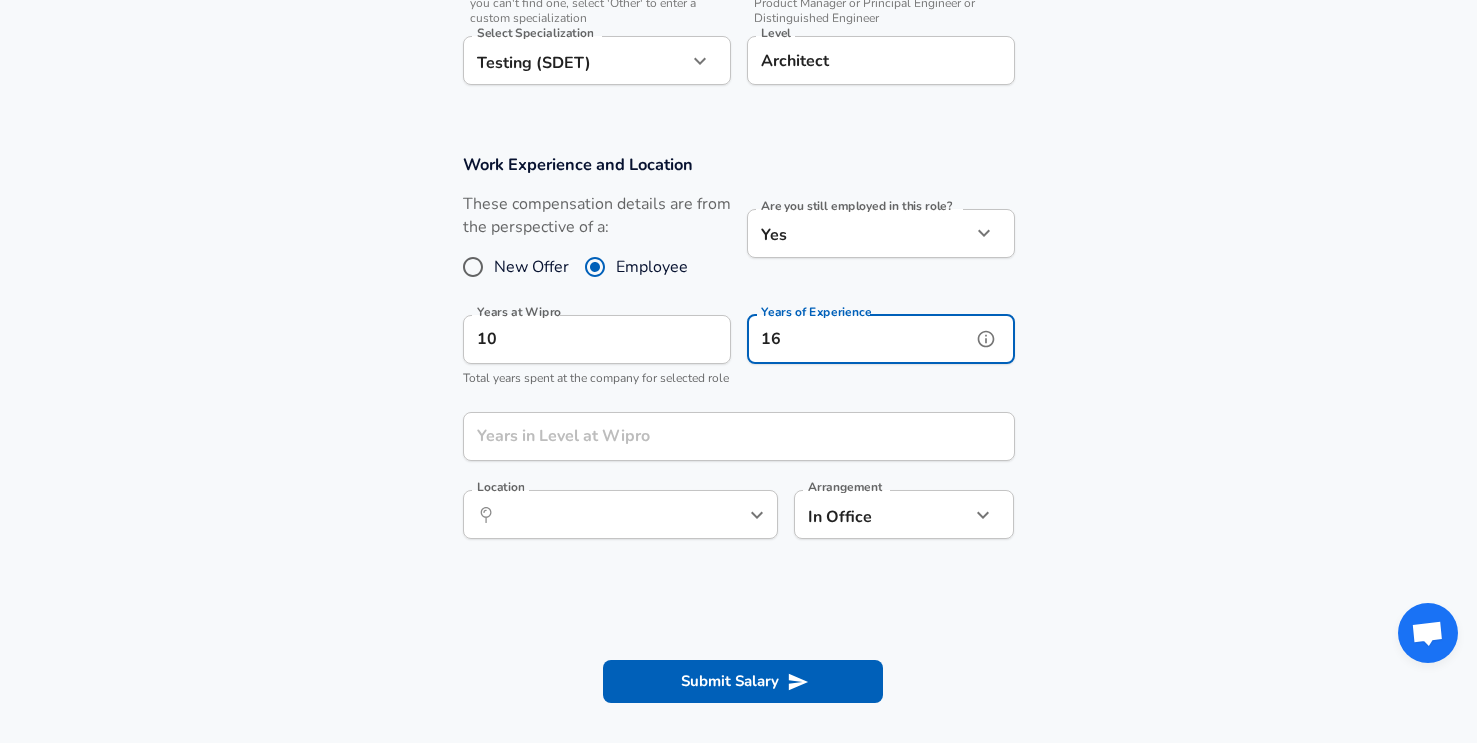 scroll, scrollTop: 735, scrollLeft: 0, axis: vertical 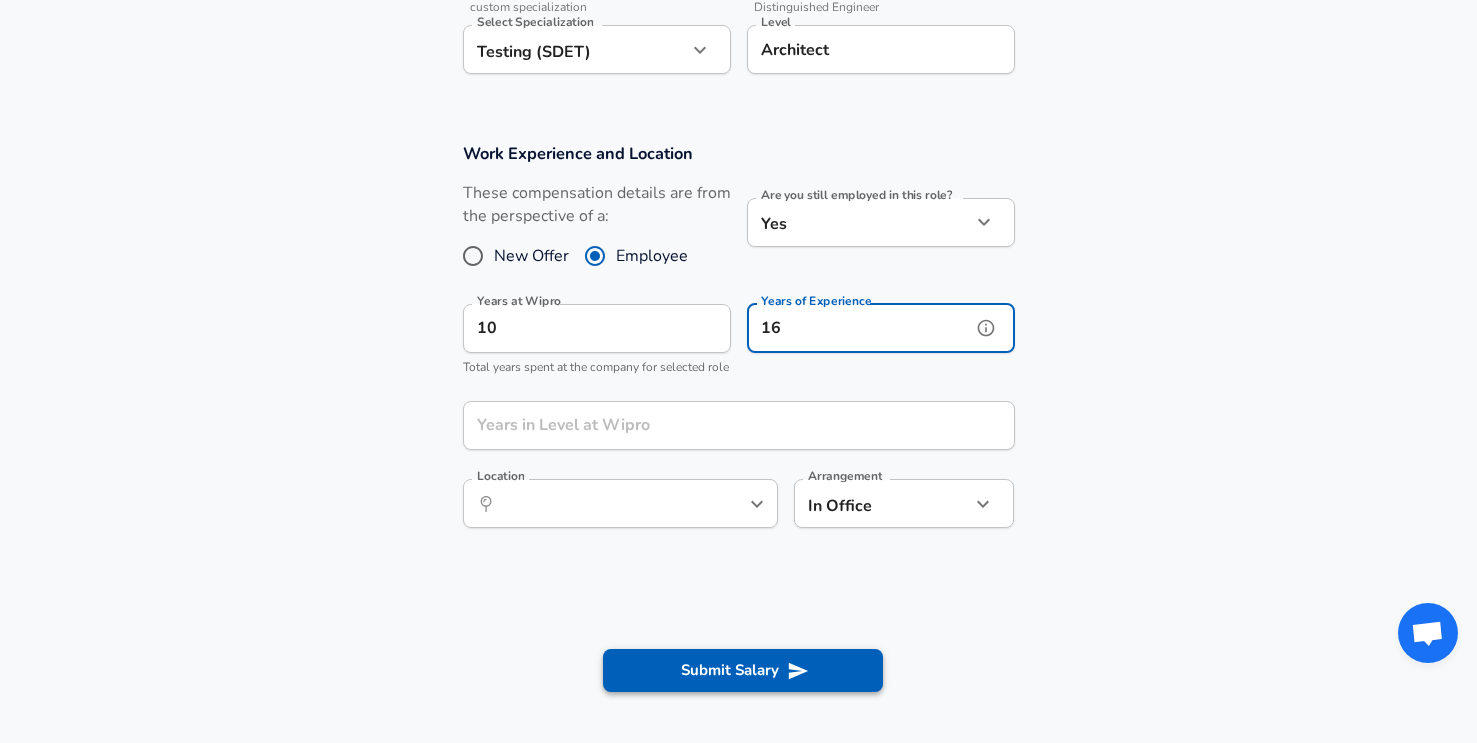 type on "16" 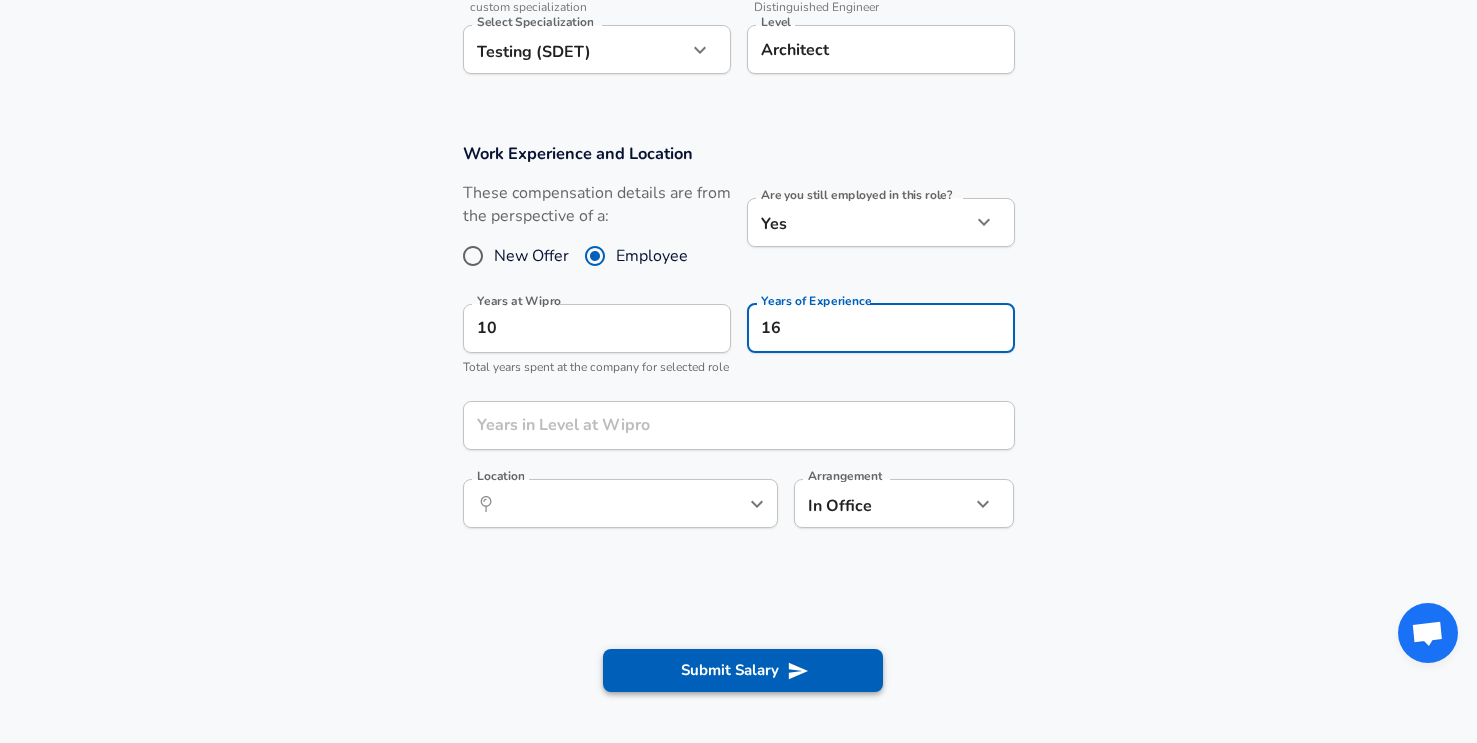 click on "Submit Salary" at bounding box center [743, 670] 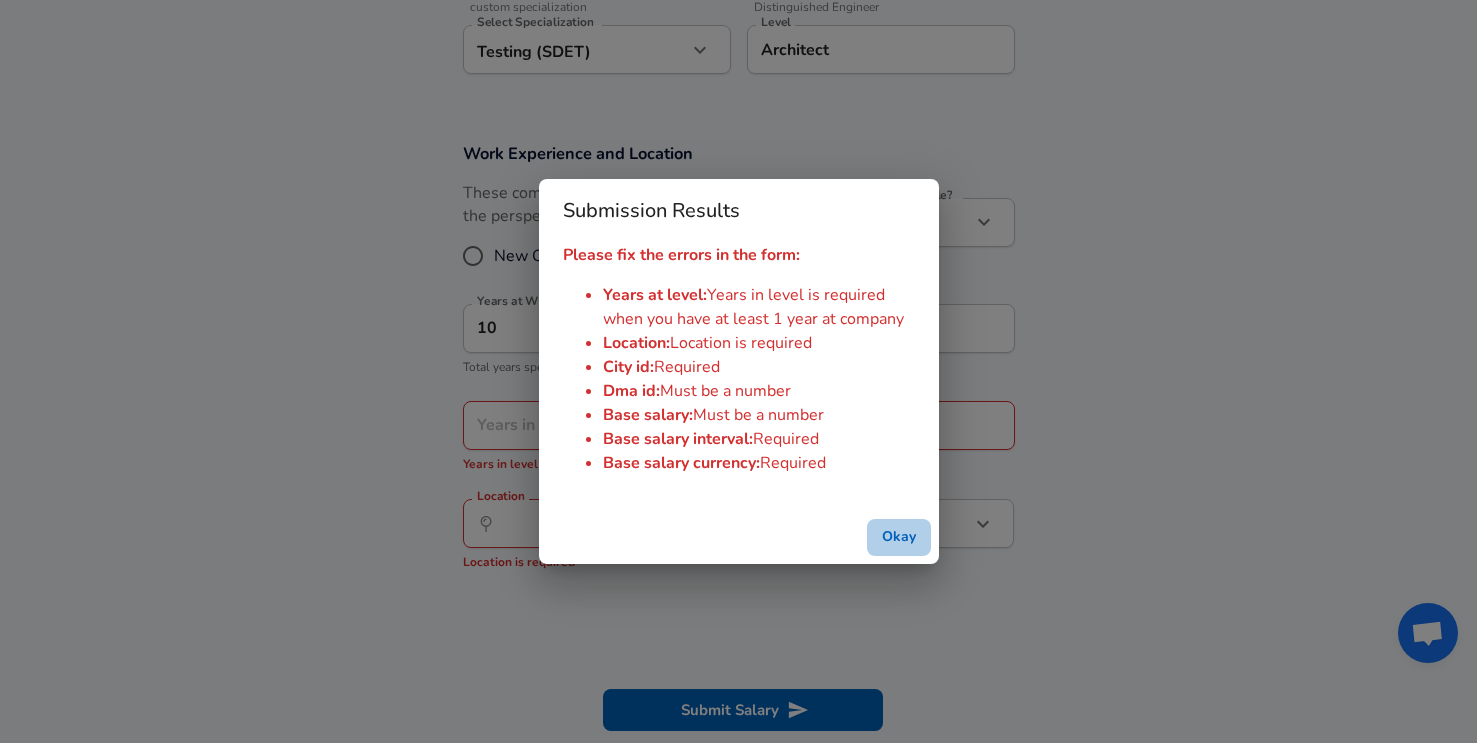 click on "Okay" at bounding box center (899, 537) 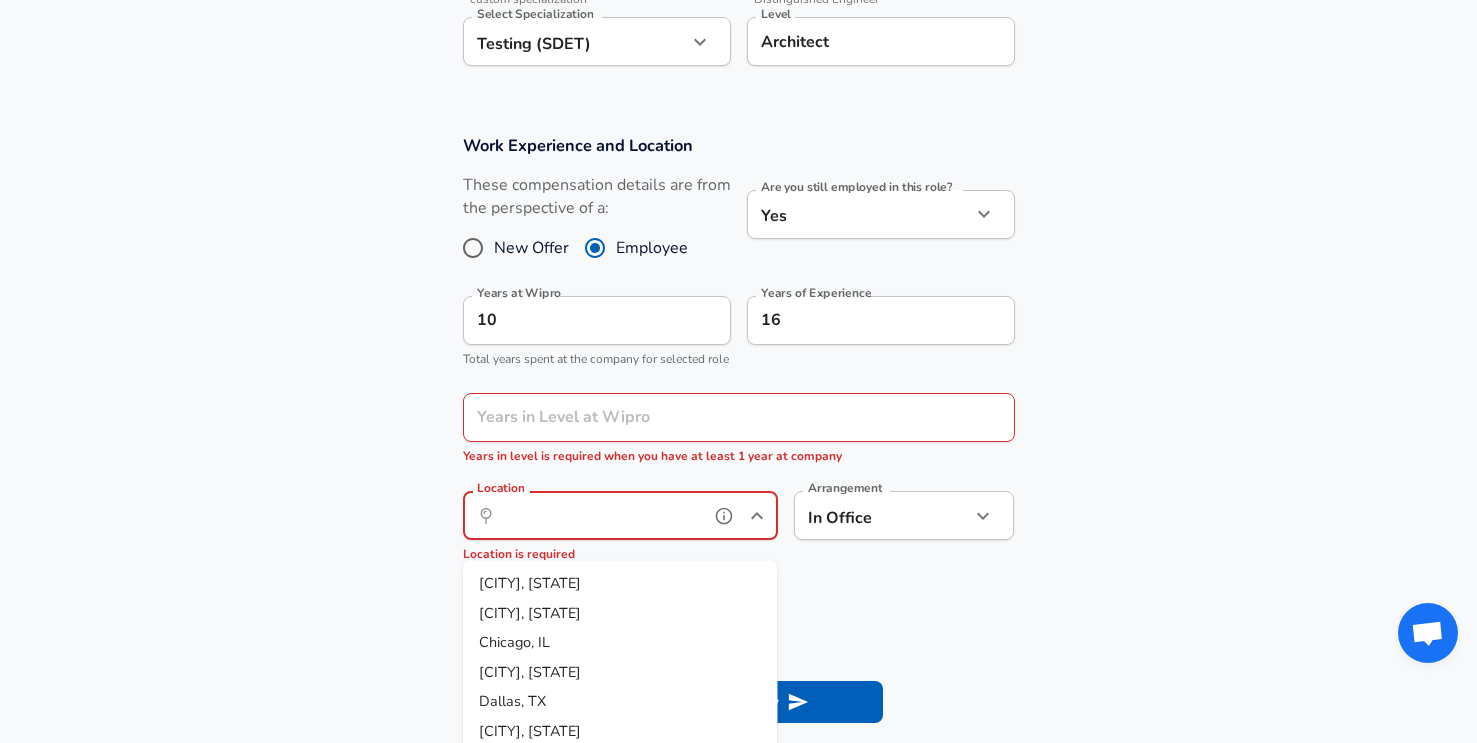click on "Location" at bounding box center (598, 515) 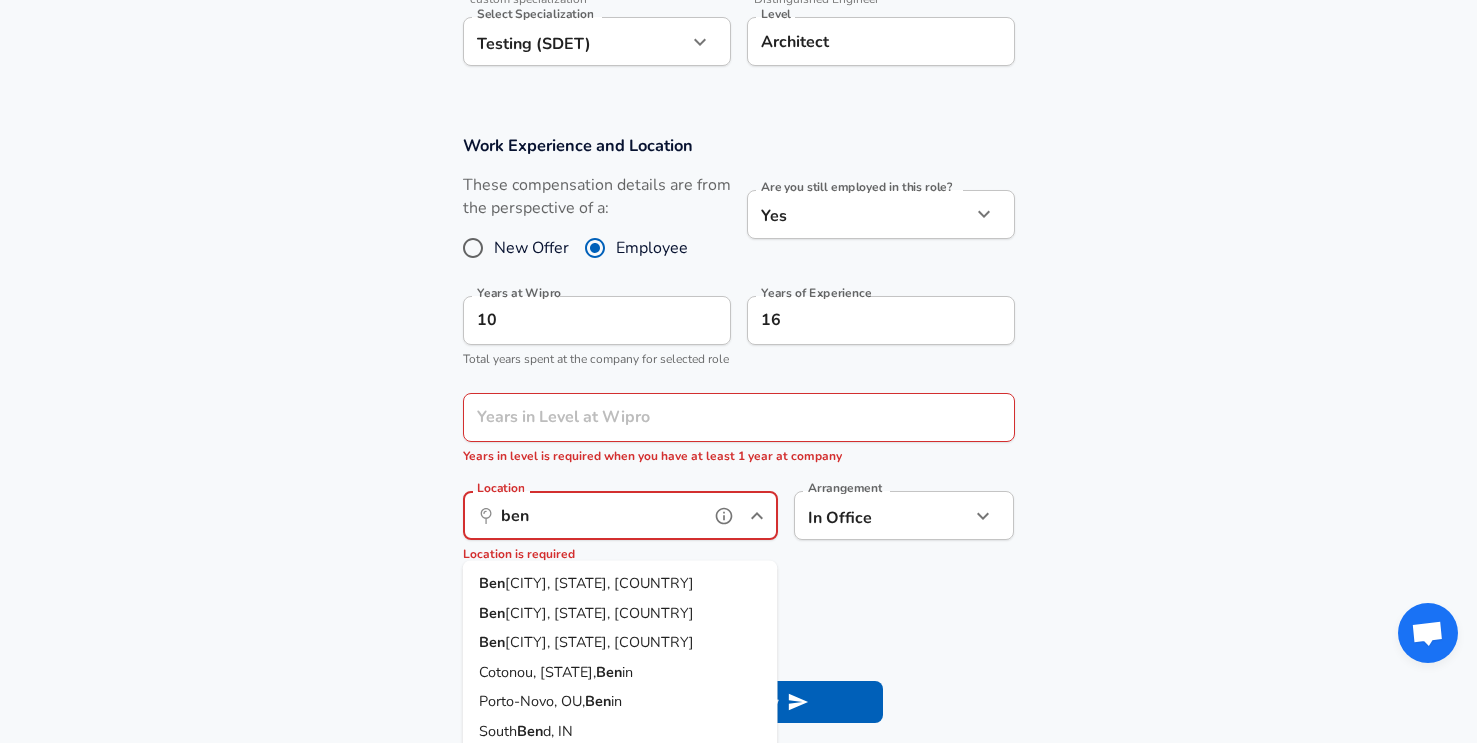 click on "[CITY], [STATE], [COUNTRY]" at bounding box center (620, 584) 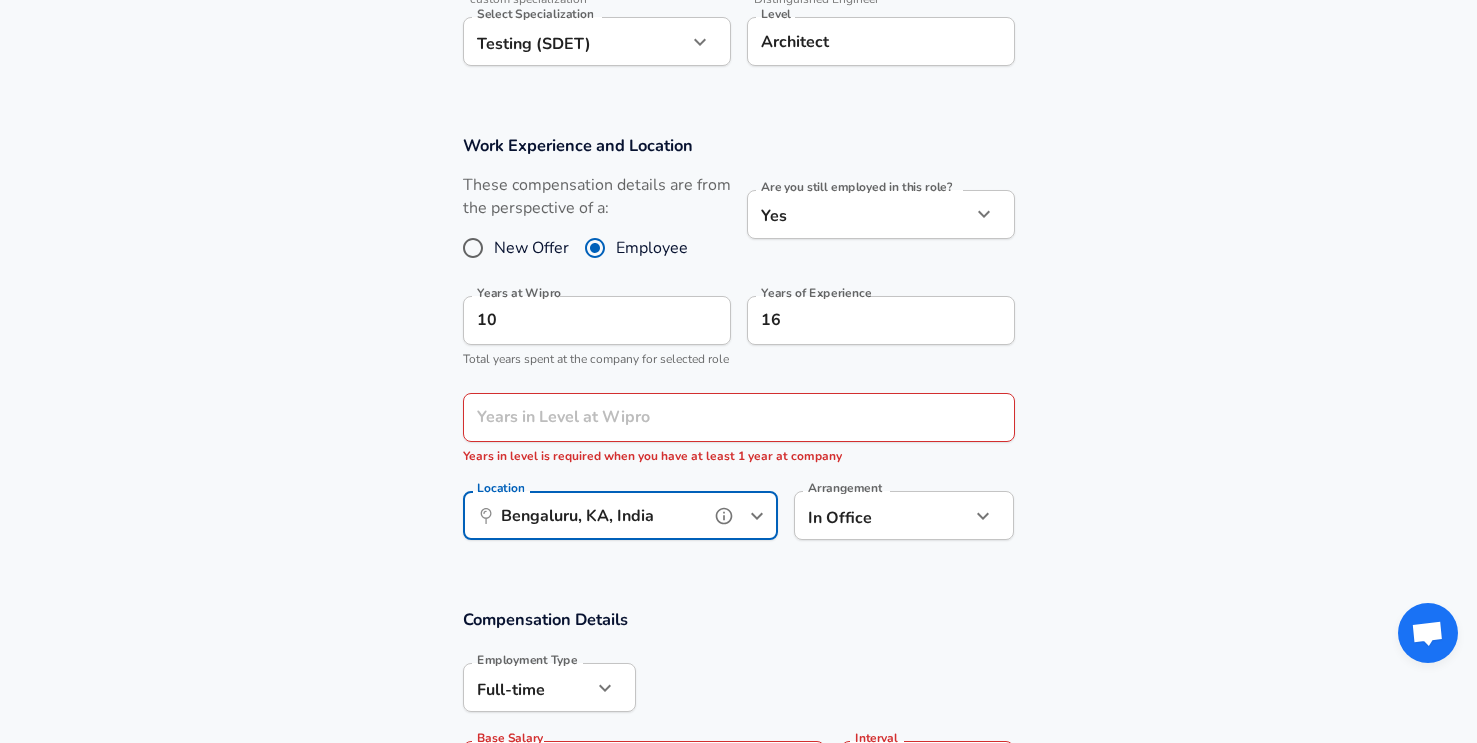 type on "Bengaluru, KA, India" 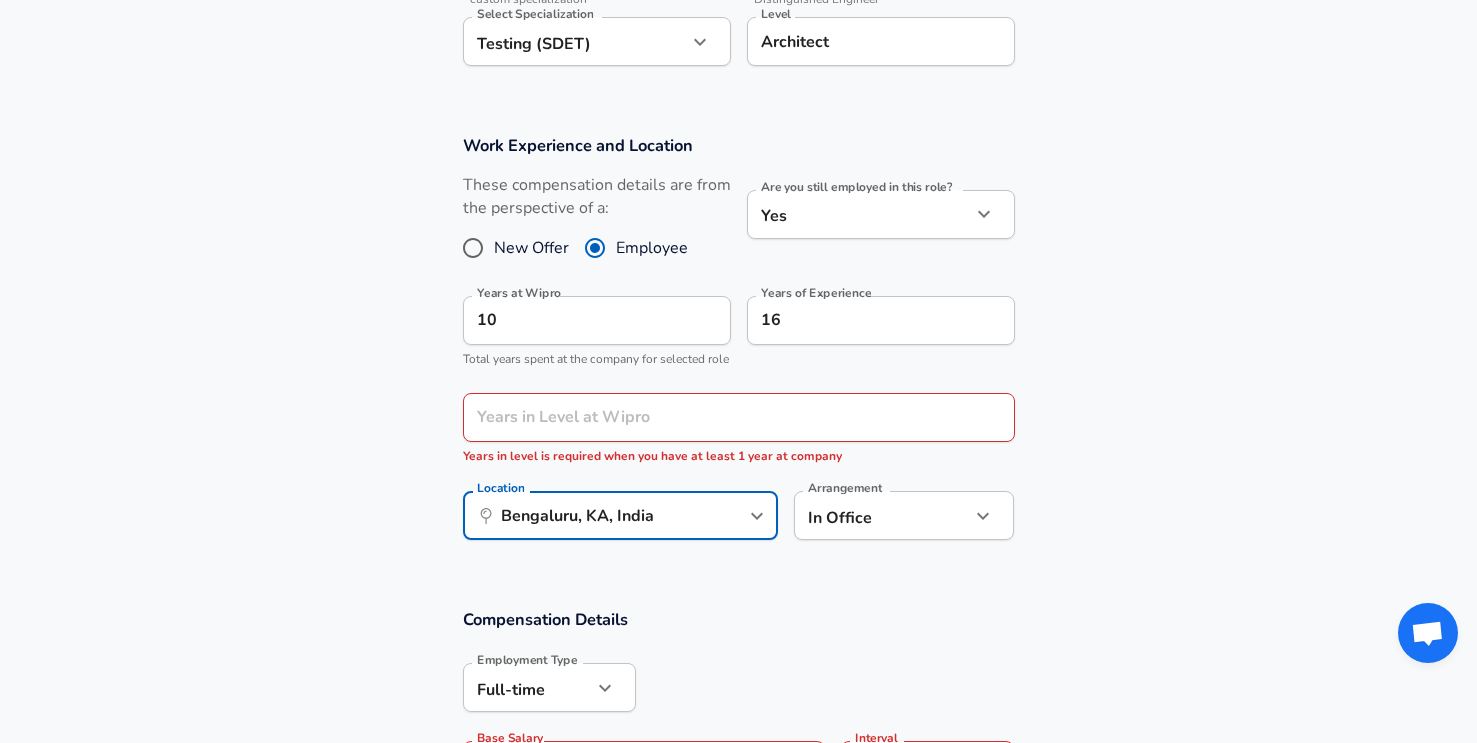 click on "Compensation Details Employment Type Full-time full_time Employment Type Base Salary ​ INR ​ Required Base Salary Must be a number Interval Annually yearly Interval Required If you receive a 13th or 14th month salary (sometimes known as ‘holiday pay’), include that amount here. Stock Information Stock Grant Type RSUs stock Stock Grant Type Average Yearly Stock Award ​ INR ​ Average Yearly Stock Award How much in stock will you be compensated this year. Include any overlapping stock grants, appreciation or depreciation over time, and annualize the value . Additional Compensation Stock Bonus" at bounding box center [738, 894] 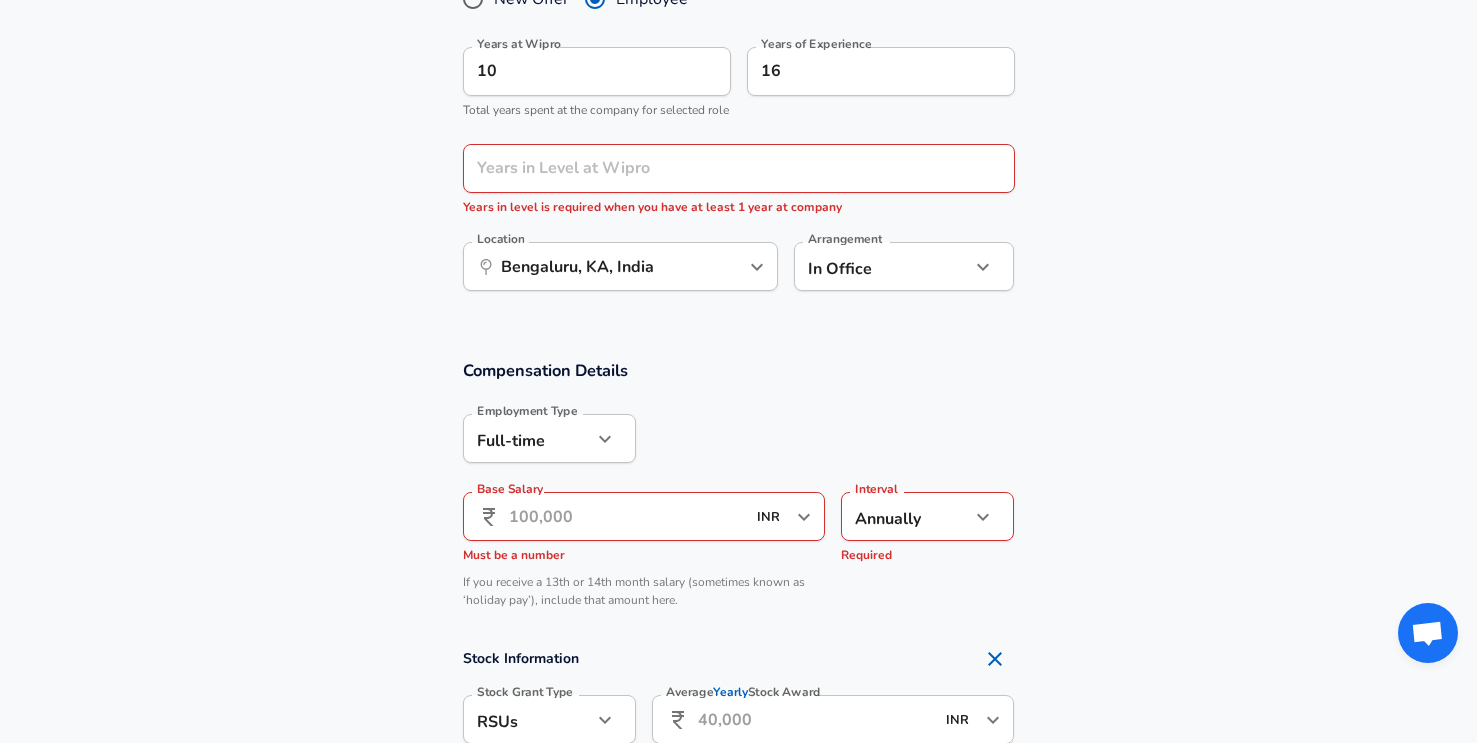 scroll, scrollTop: 1000, scrollLeft: 0, axis: vertical 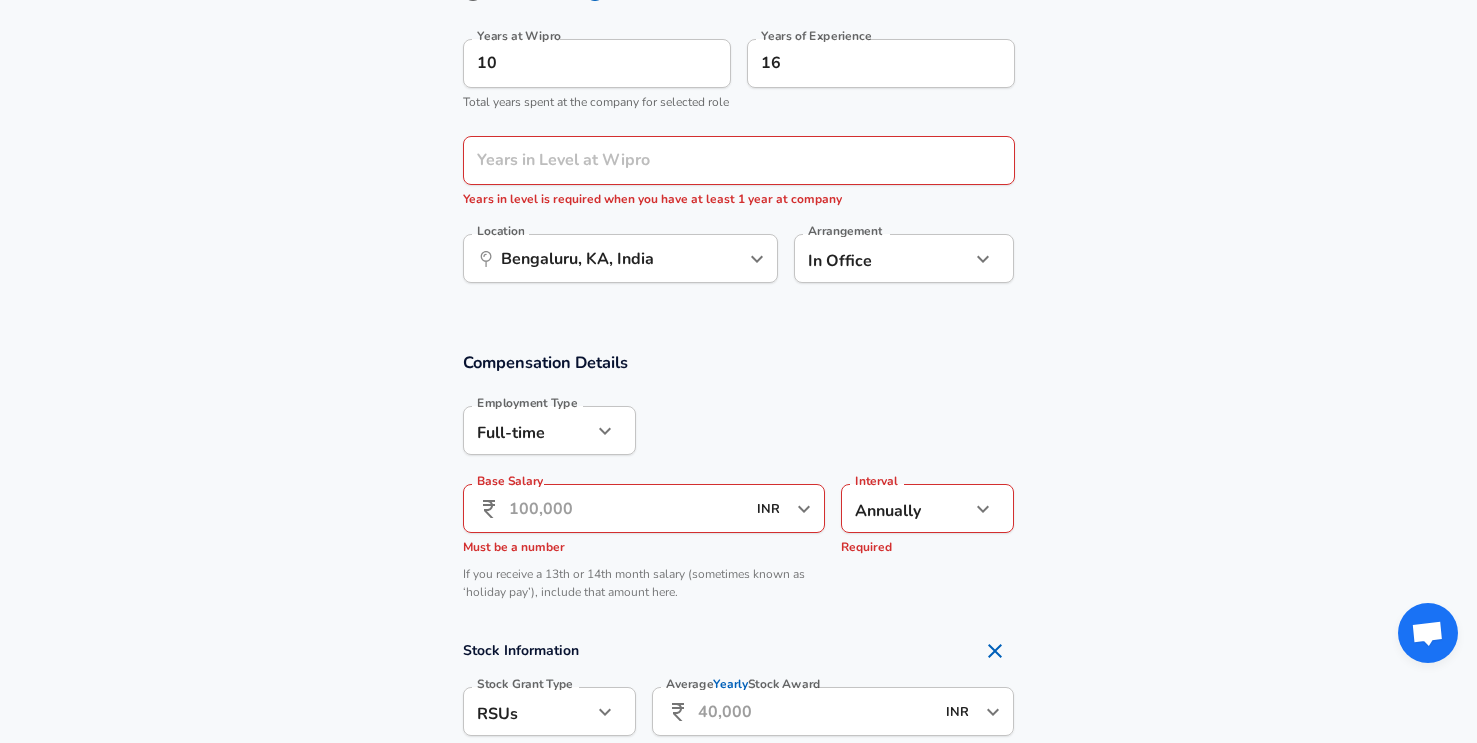 click on "Base Salary" at bounding box center [627, 508] 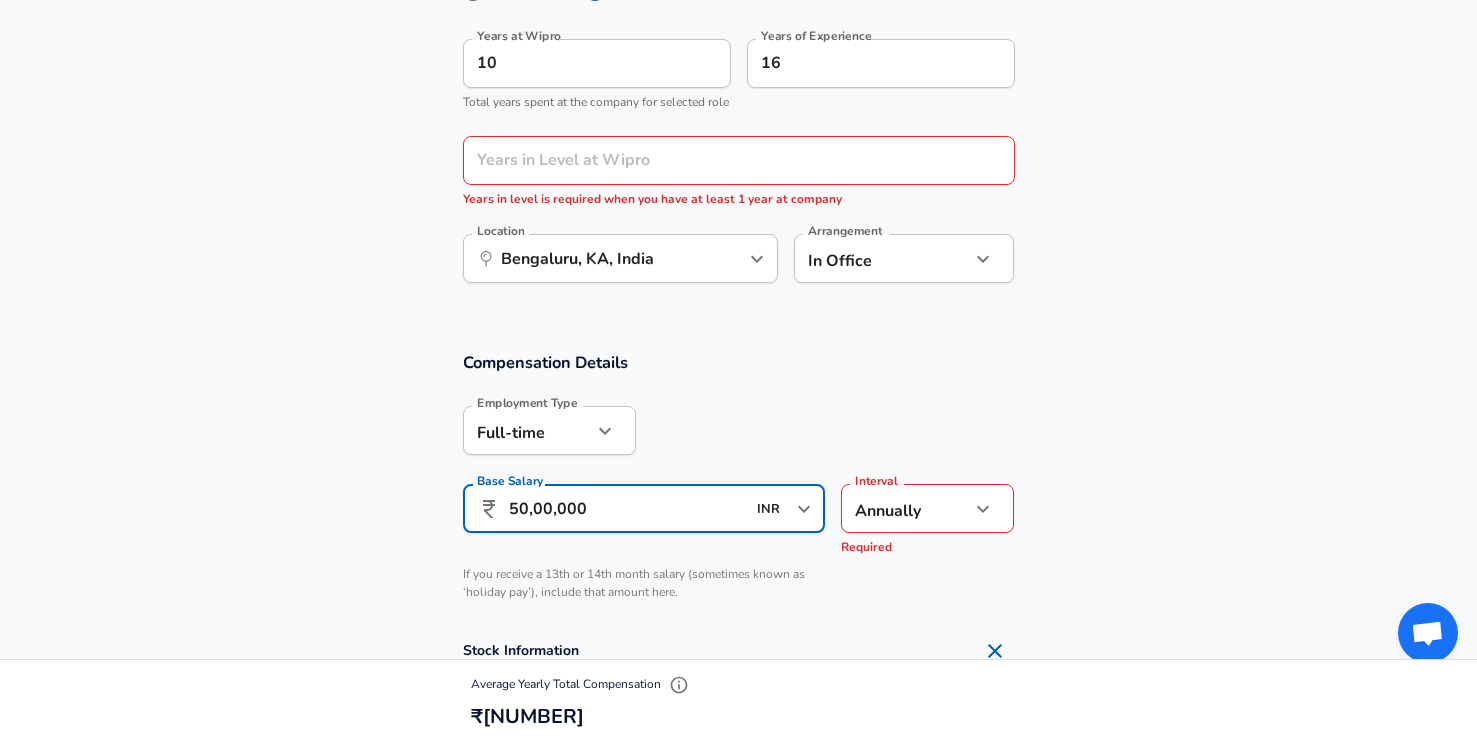 type on "50,00,000" 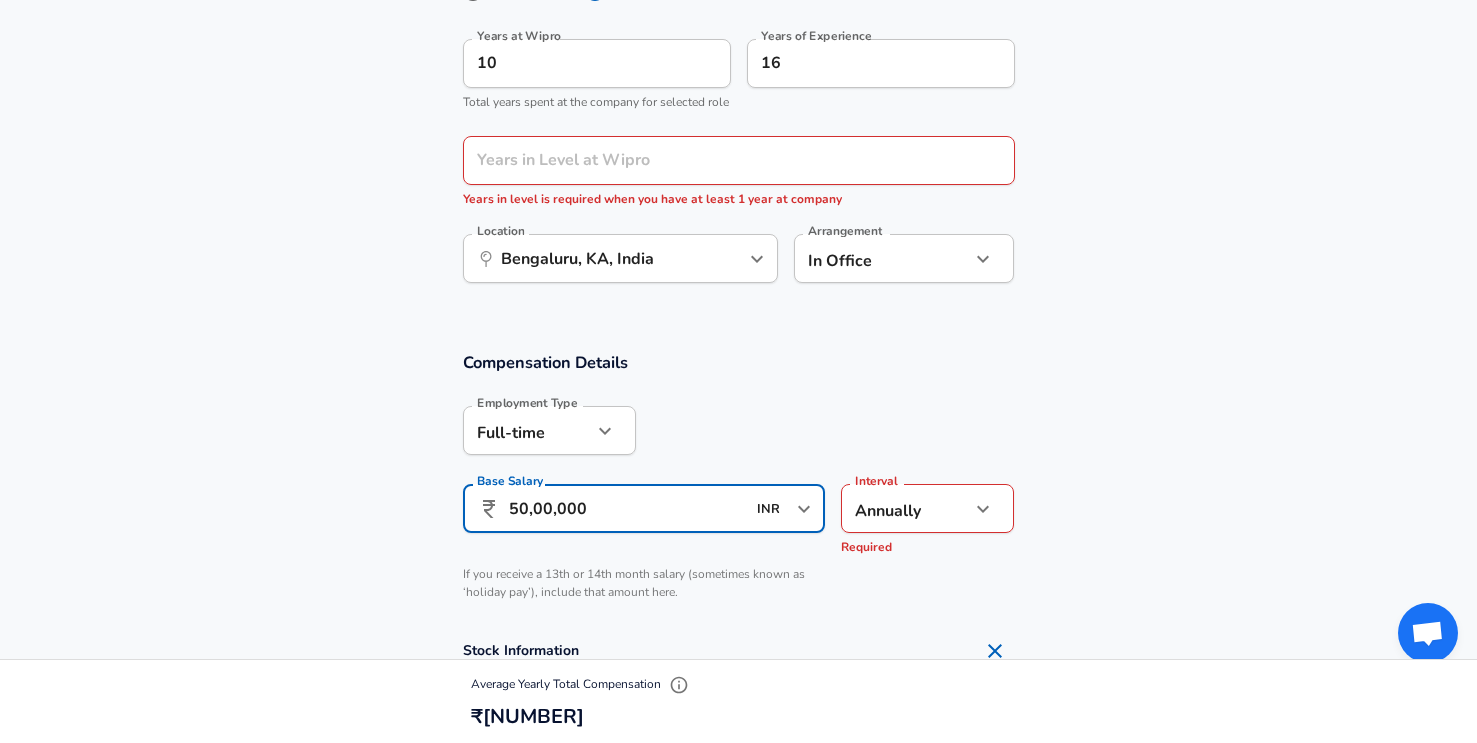 click on "If you receive a 13th or 14th month salary (sometimes known as ‘holiday pay’), include that amount here." at bounding box center (644, 583) 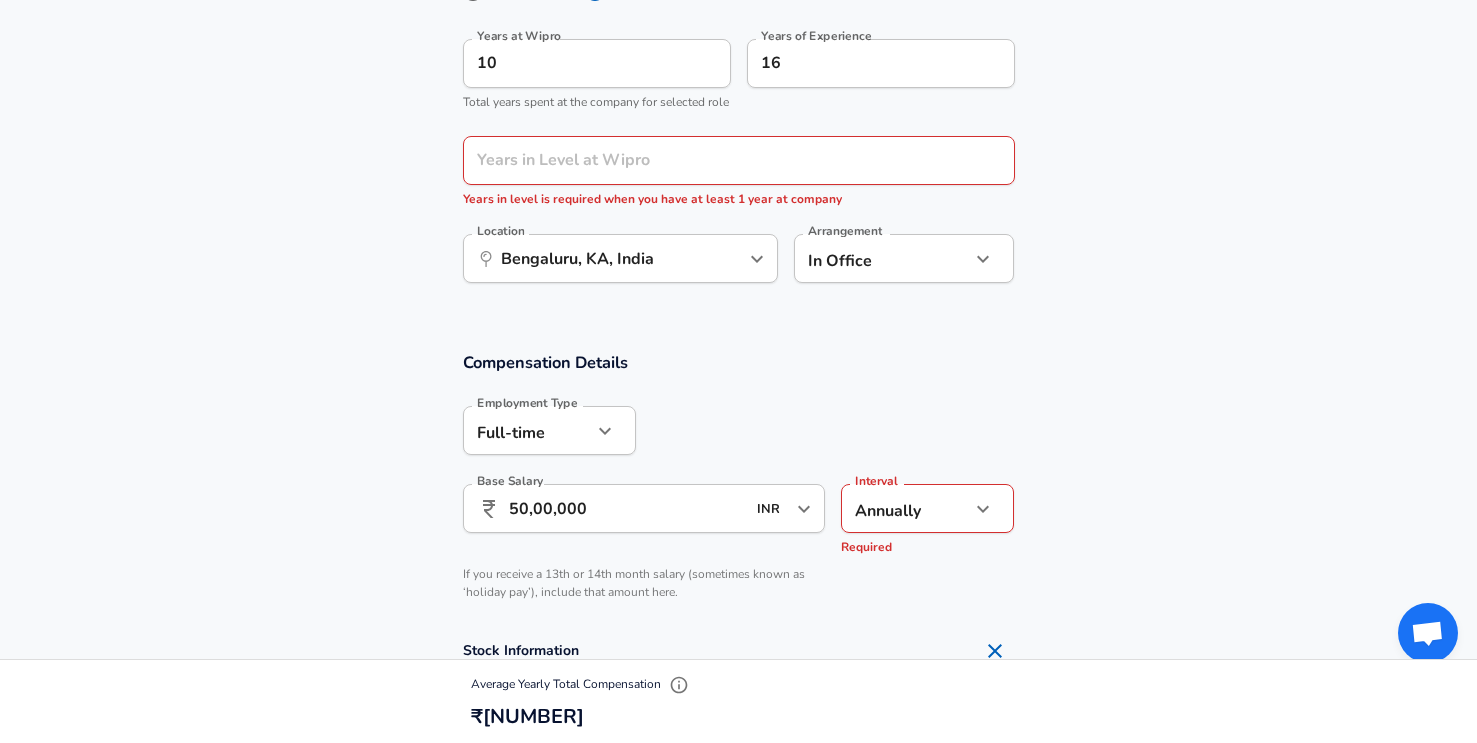 click on "Required" at bounding box center [927, 548] 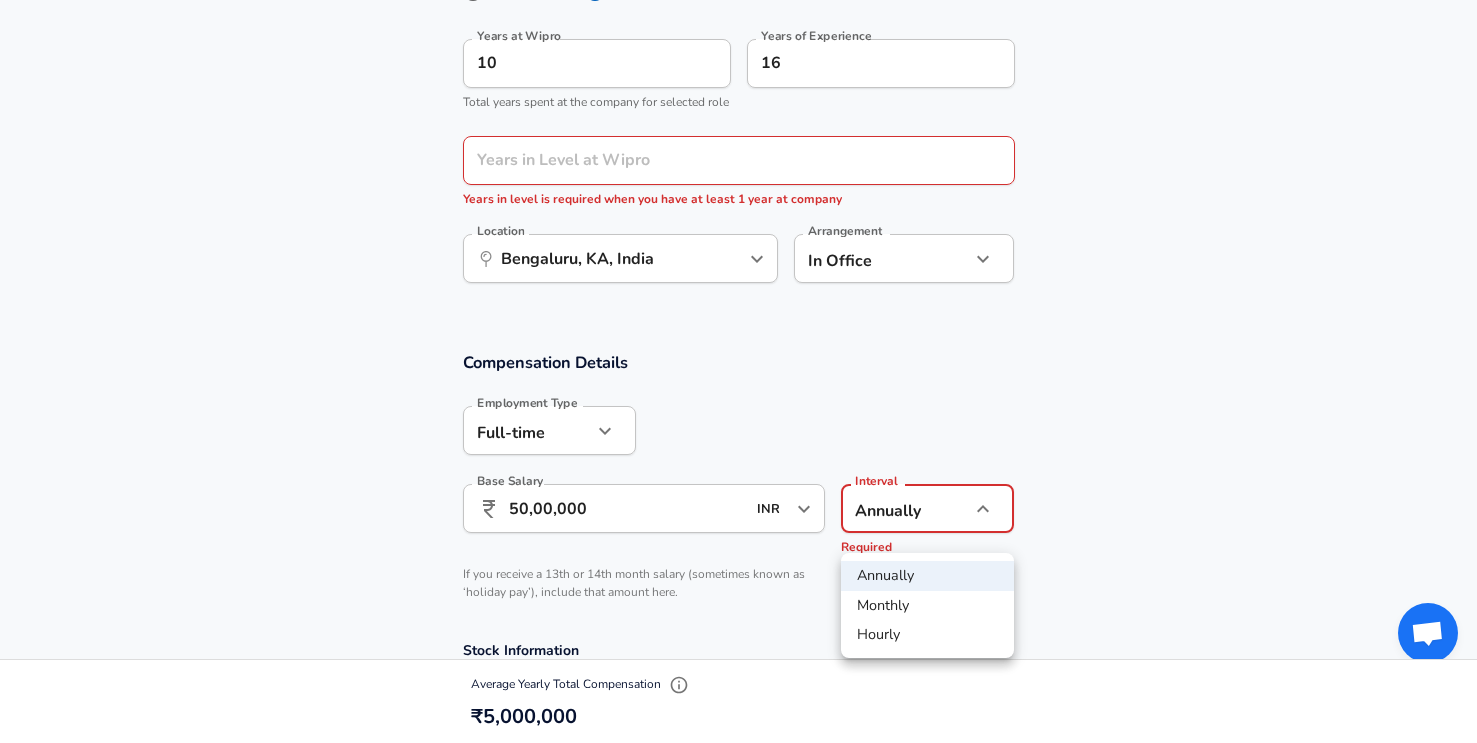 click on "Years at Wipro 10 Years at Wipro   Total years spent at the company for selected role Years of Experience 16 Years of Experience Years in Level at Wipro 10 Years in Level at Wipro Location ​ [CITY], [STATE], [COUNTRY] Location Arrangement In Office office Arrangement" at bounding box center (738, -629) 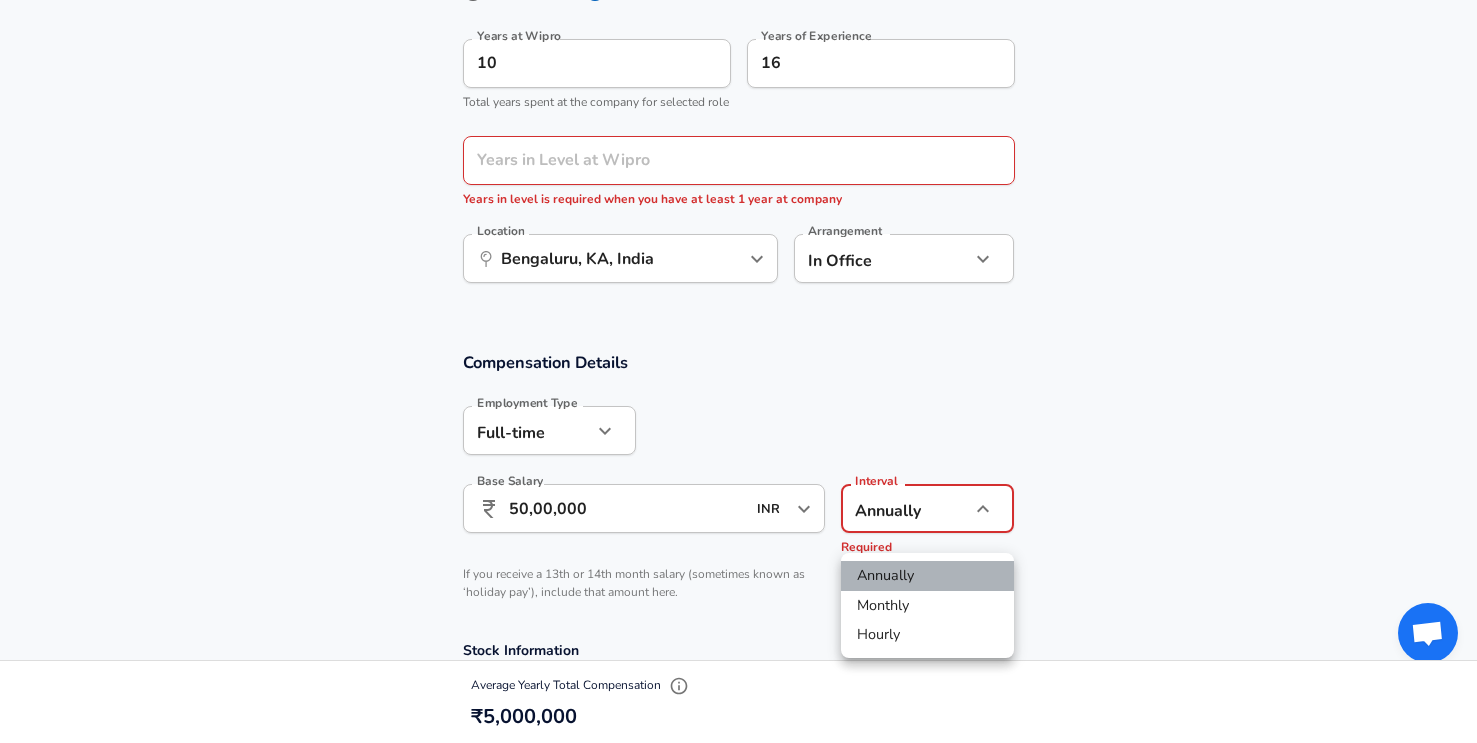 click on "Annually" at bounding box center (927, 576) 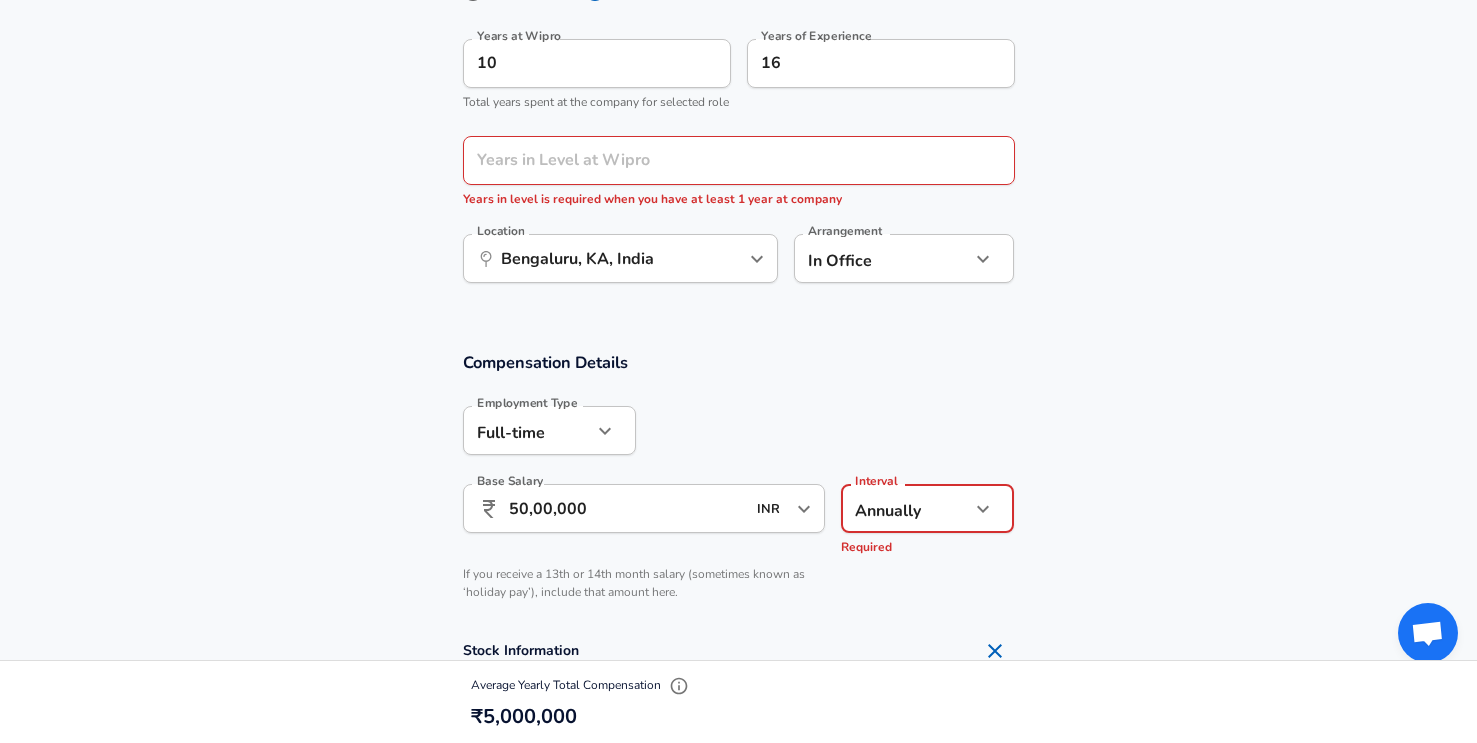 click on "Employment Type Full-time full_time Employment Type Base Salary ​ [AMOUNT] INR ​ Required Base Salary Interval Annually yearly Interval Required If you receive a 13th or 14th month salary (sometimes known as ‘holiday pay’), include that amount here." at bounding box center (731, 501) 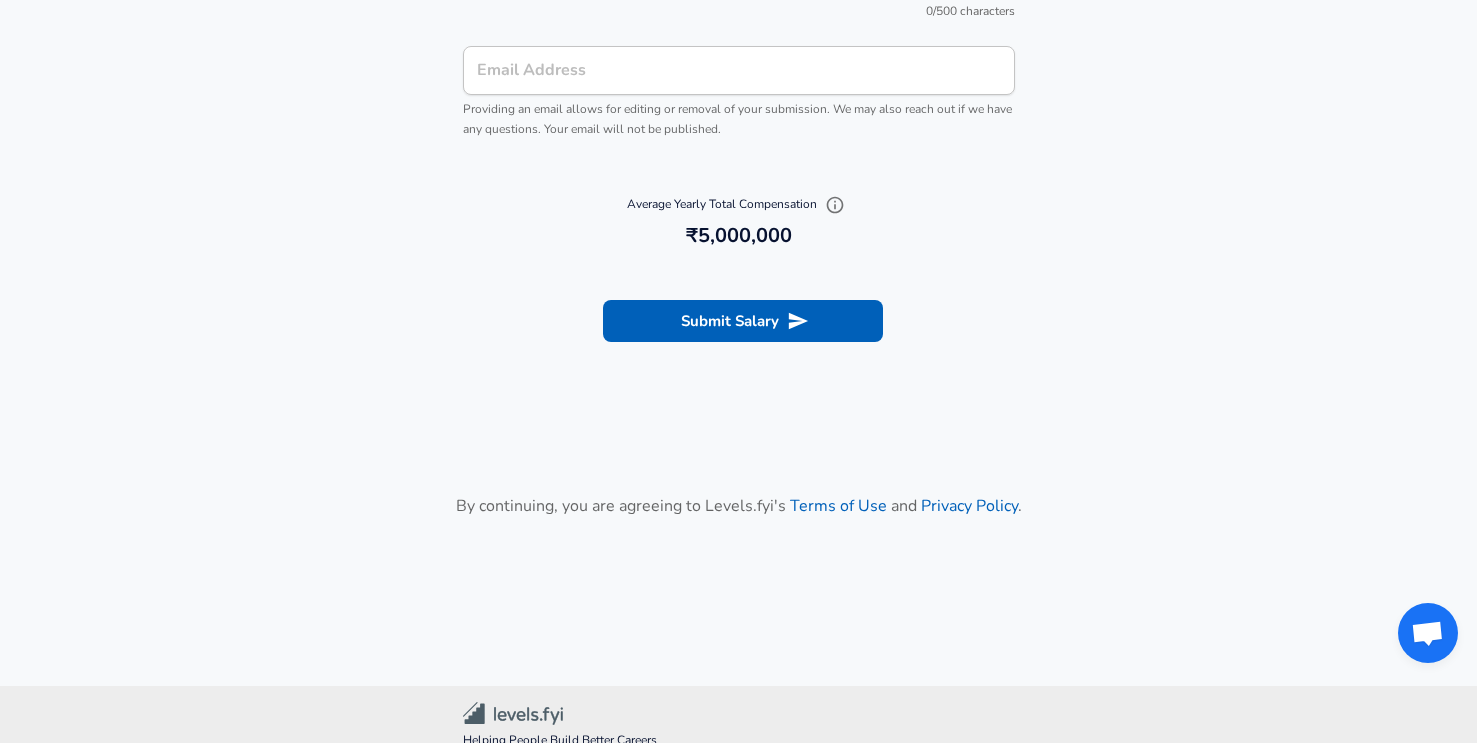 scroll, scrollTop: 2507, scrollLeft: 0, axis: vertical 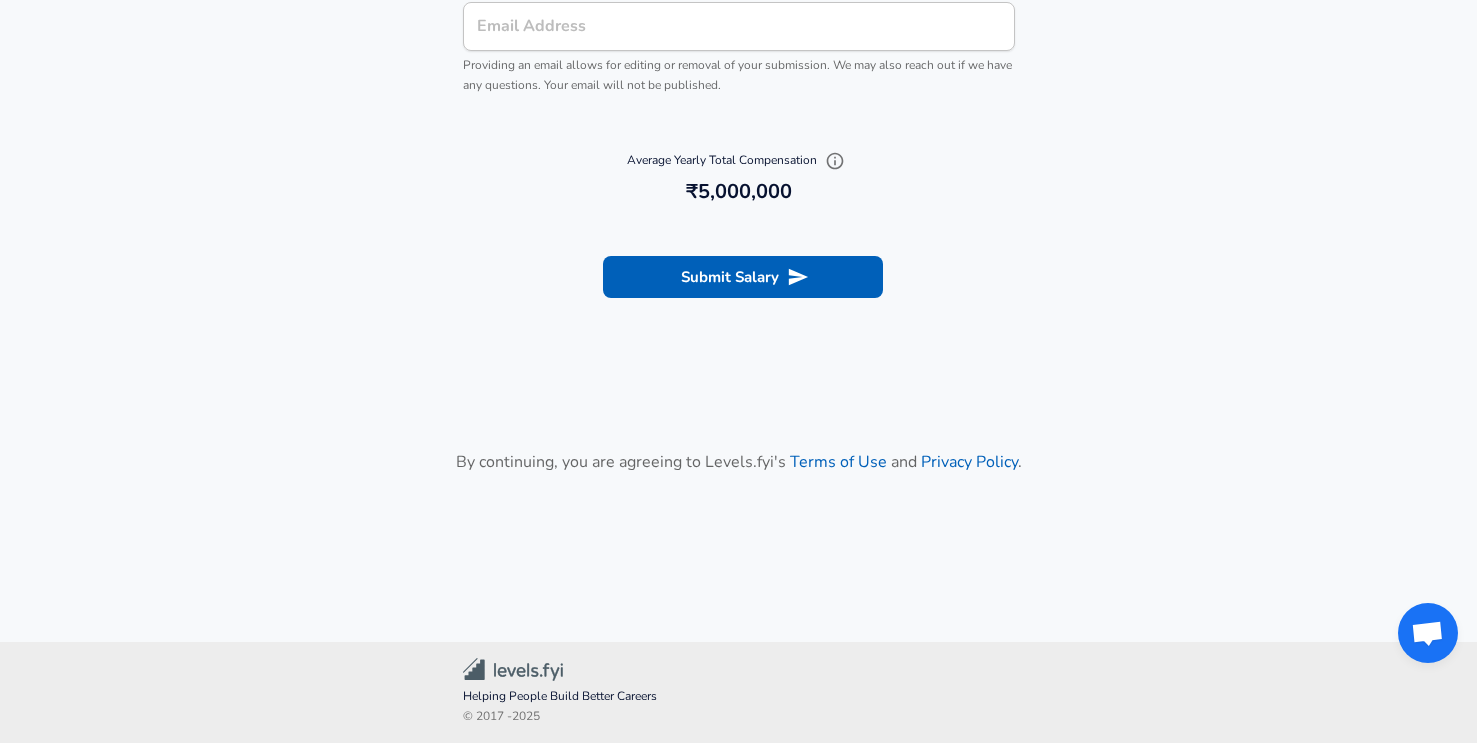 click on "Submit Salary" at bounding box center [738, 274] 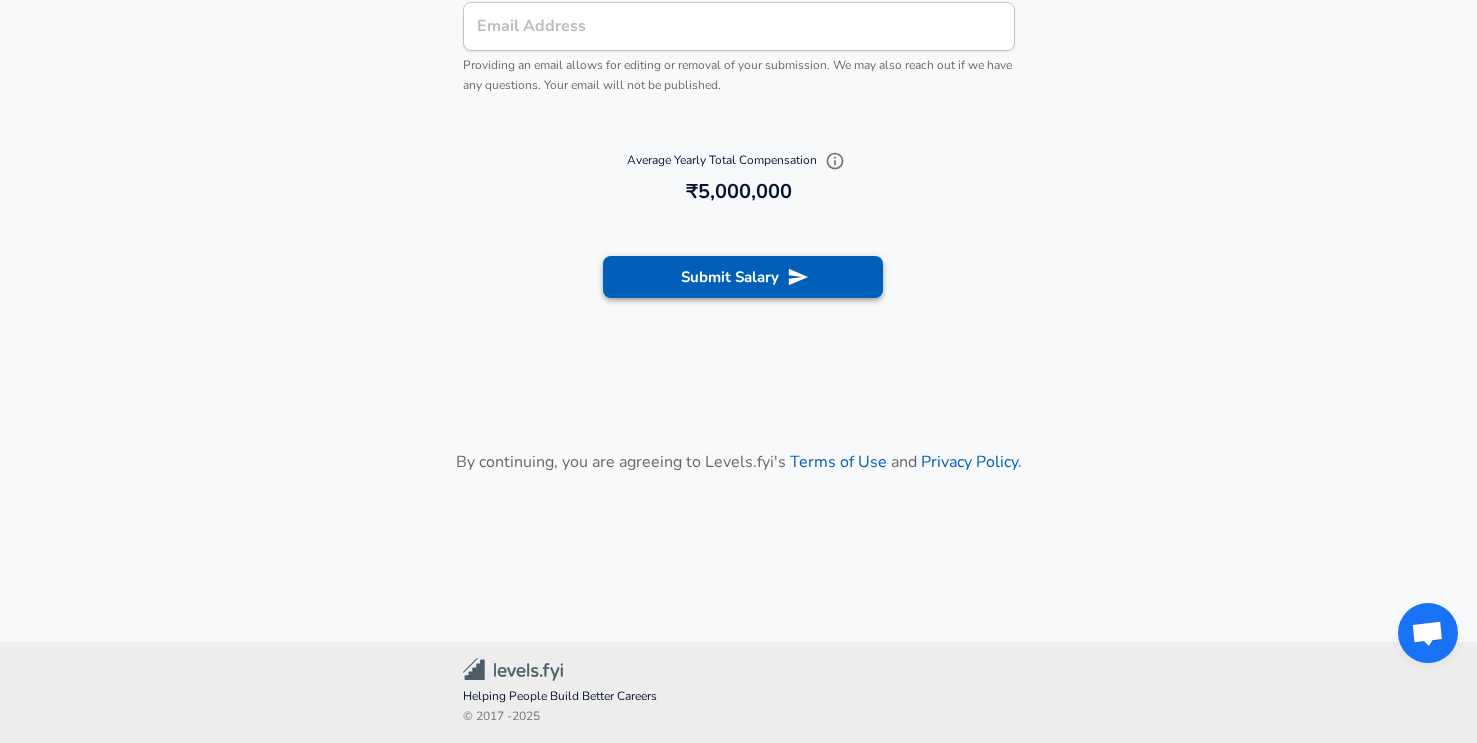 click on "Submit Salary" at bounding box center (743, 277) 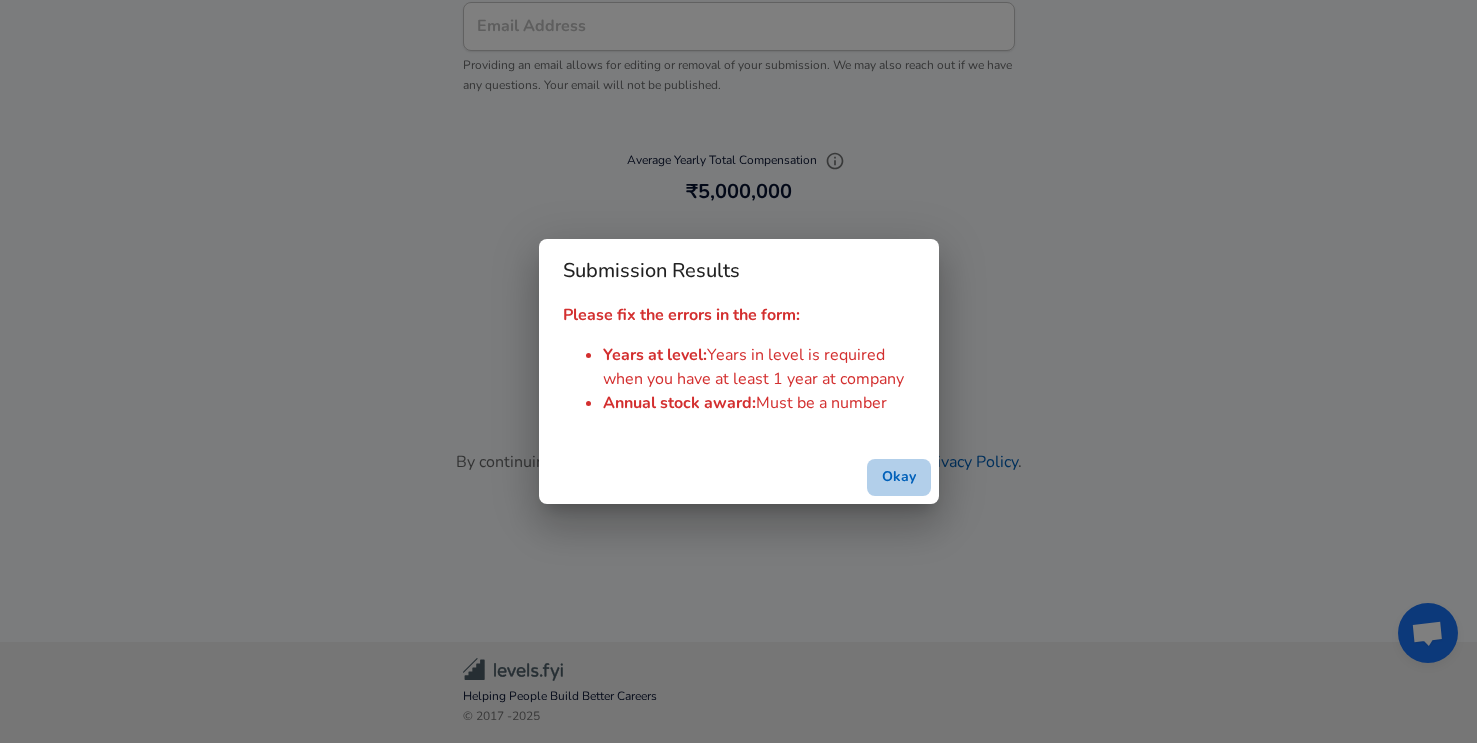 click on "Okay" at bounding box center [899, 477] 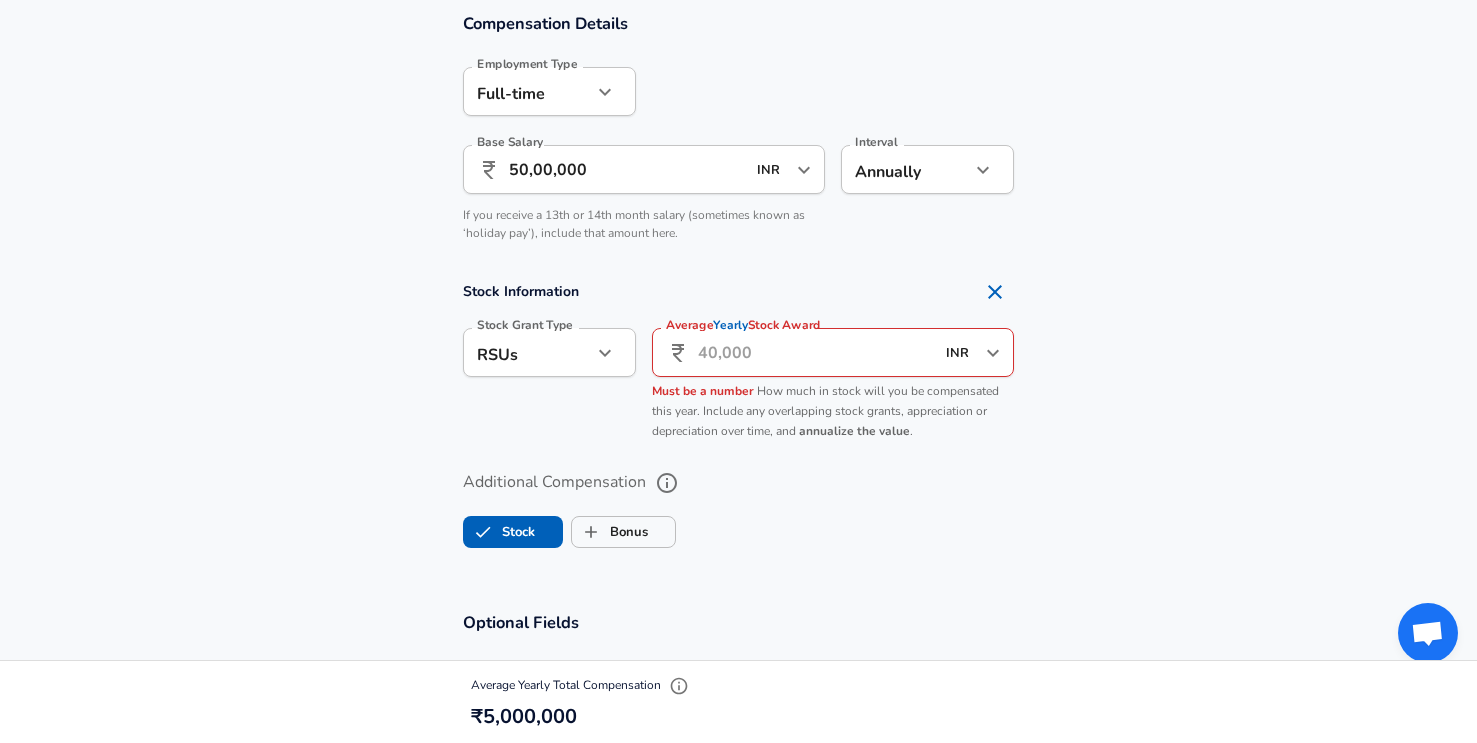 scroll, scrollTop: 1319, scrollLeft: 0, axis: vertical 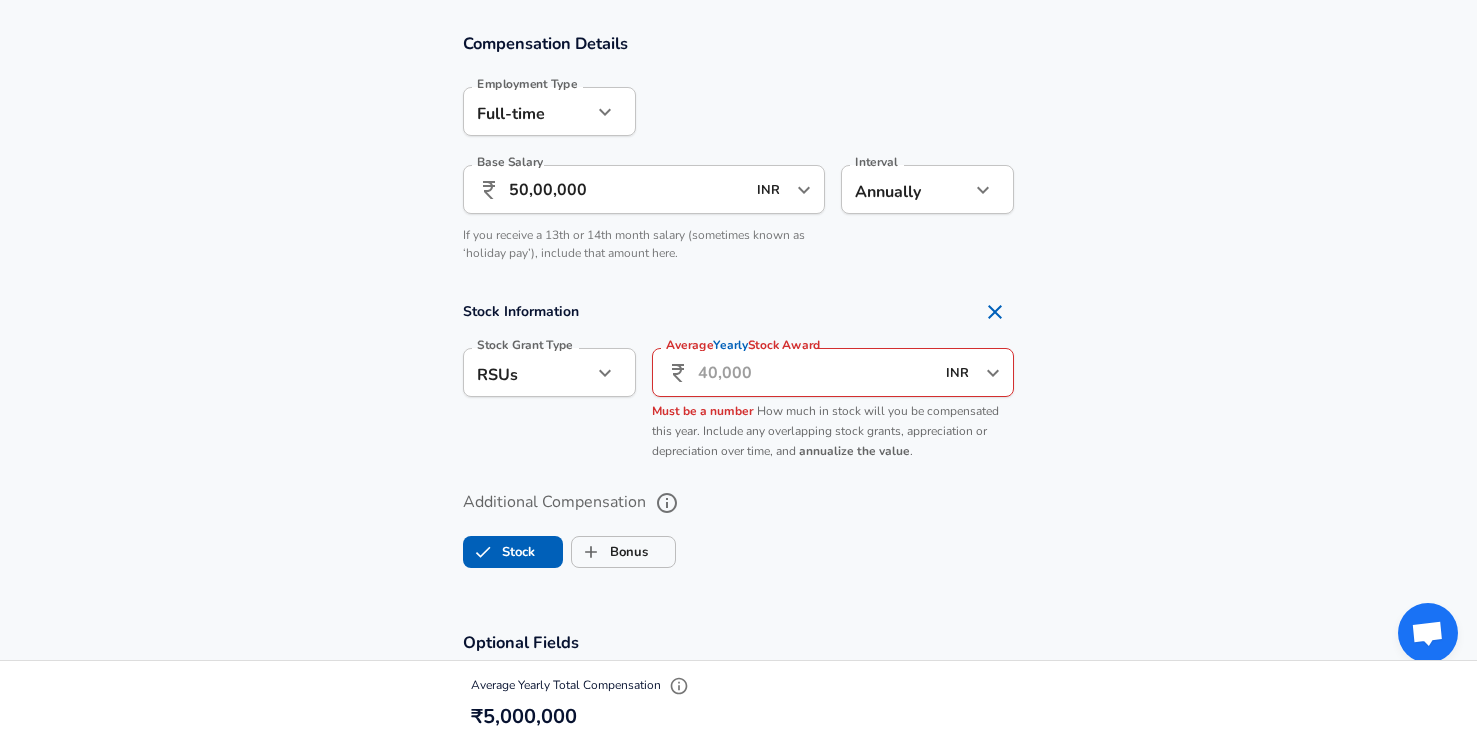 click on "Average  Yearly  Stock Award" at bounding box center [816, 372] 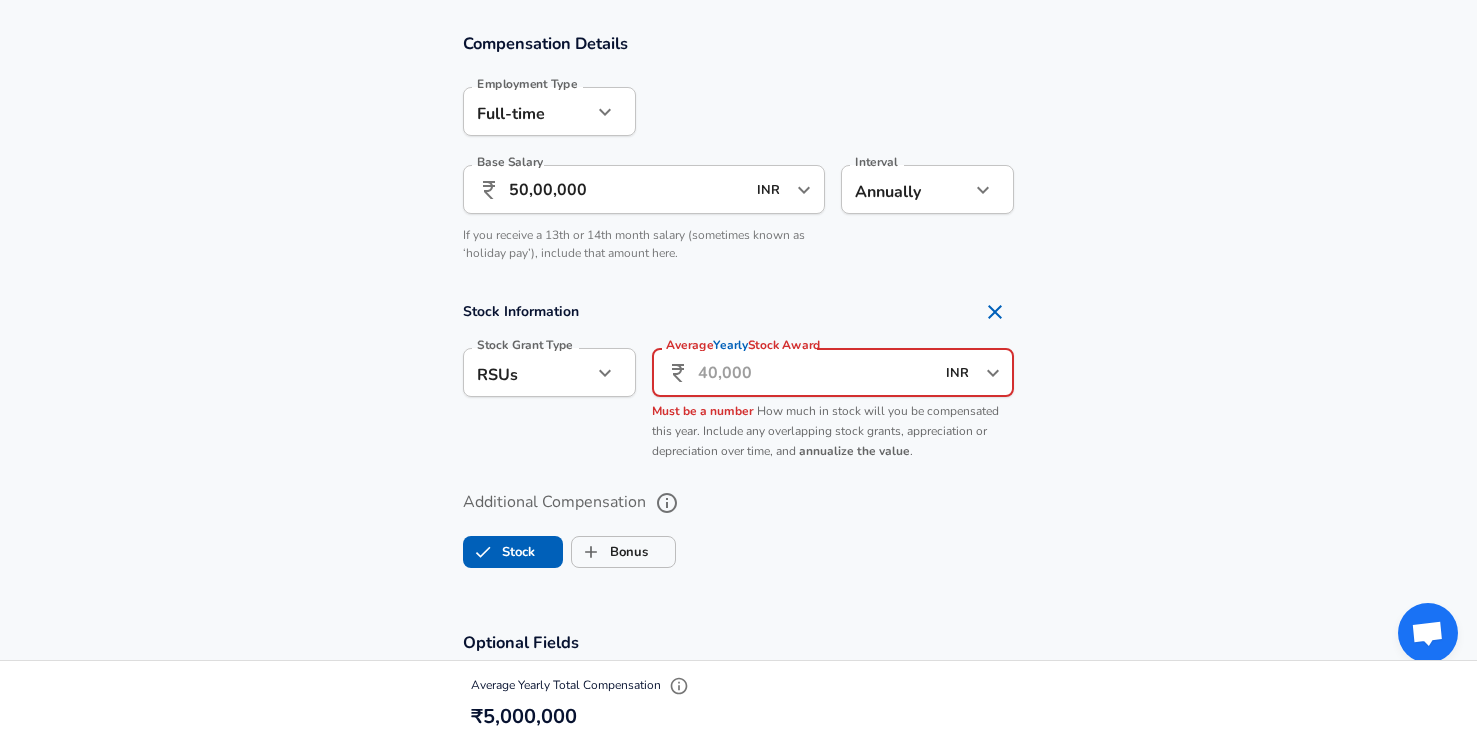click 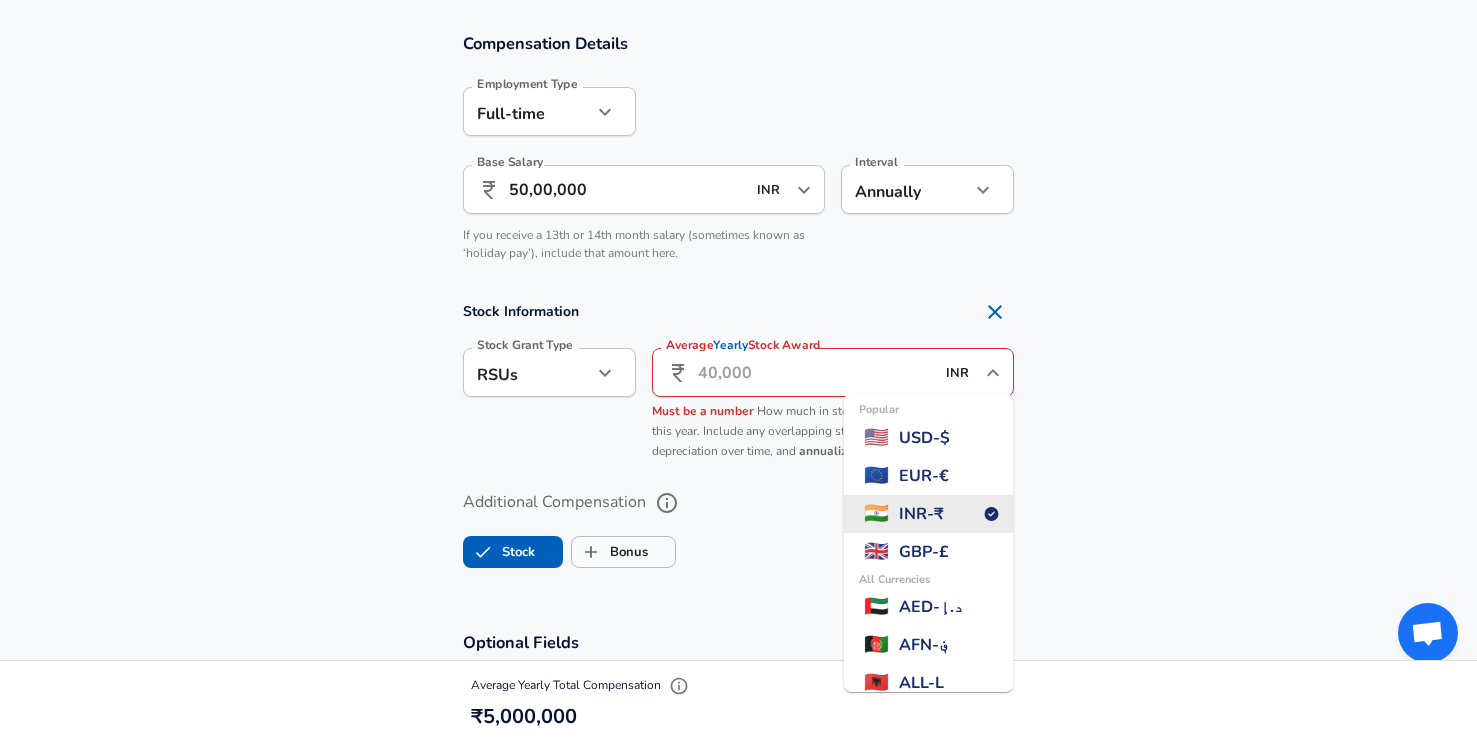 click on "INR  -  ₹" at bounding box center [921, 514] 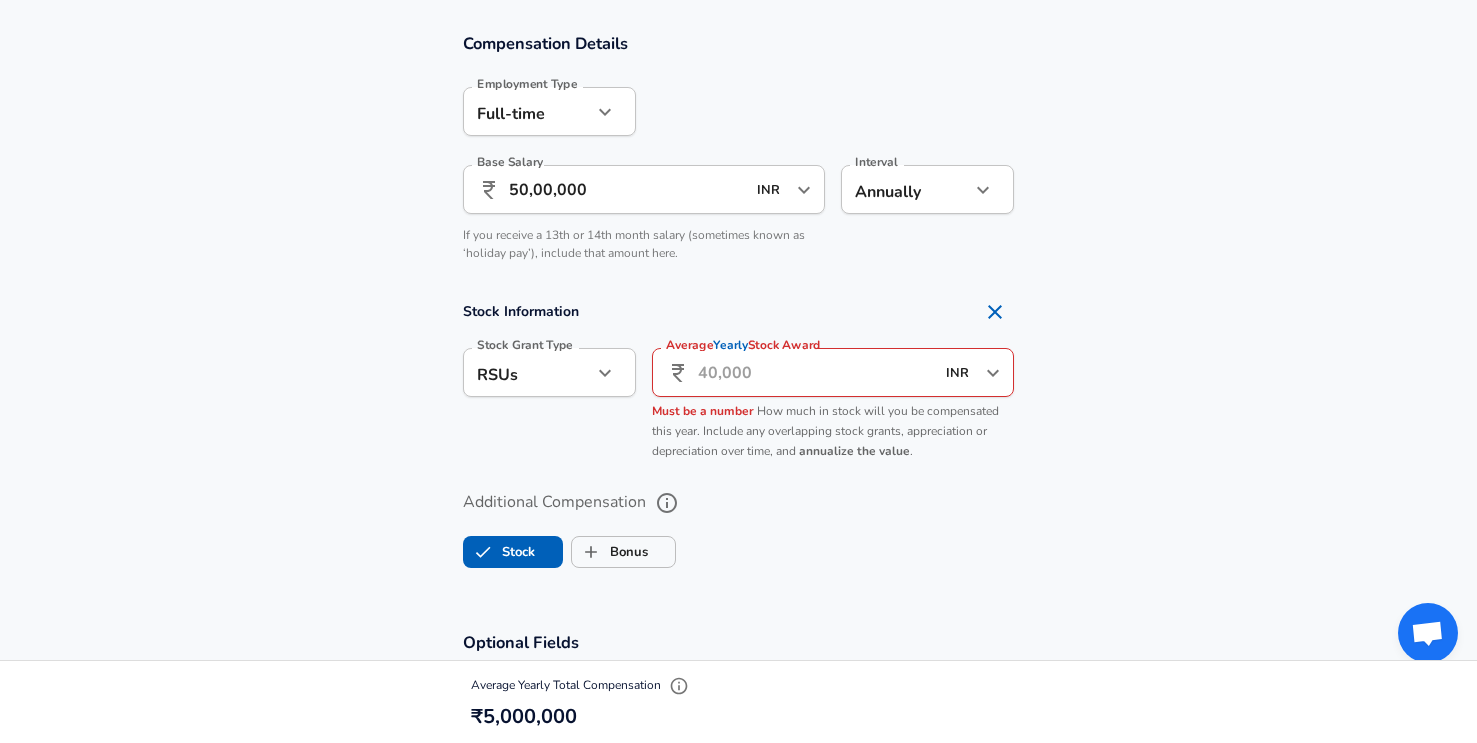 click on "Stock Information  Stock Grant Type RSUs stock Stock Grant Type Average  Yearly  Stock Award ​ INR ​ Average  Yearly  Stock Award Must be a number   How much in stock will you be compensated this year. Include any overlapping stock grants, appreciation or depreciation over time, and   annualize the value ." at bounding box center [738, 381] 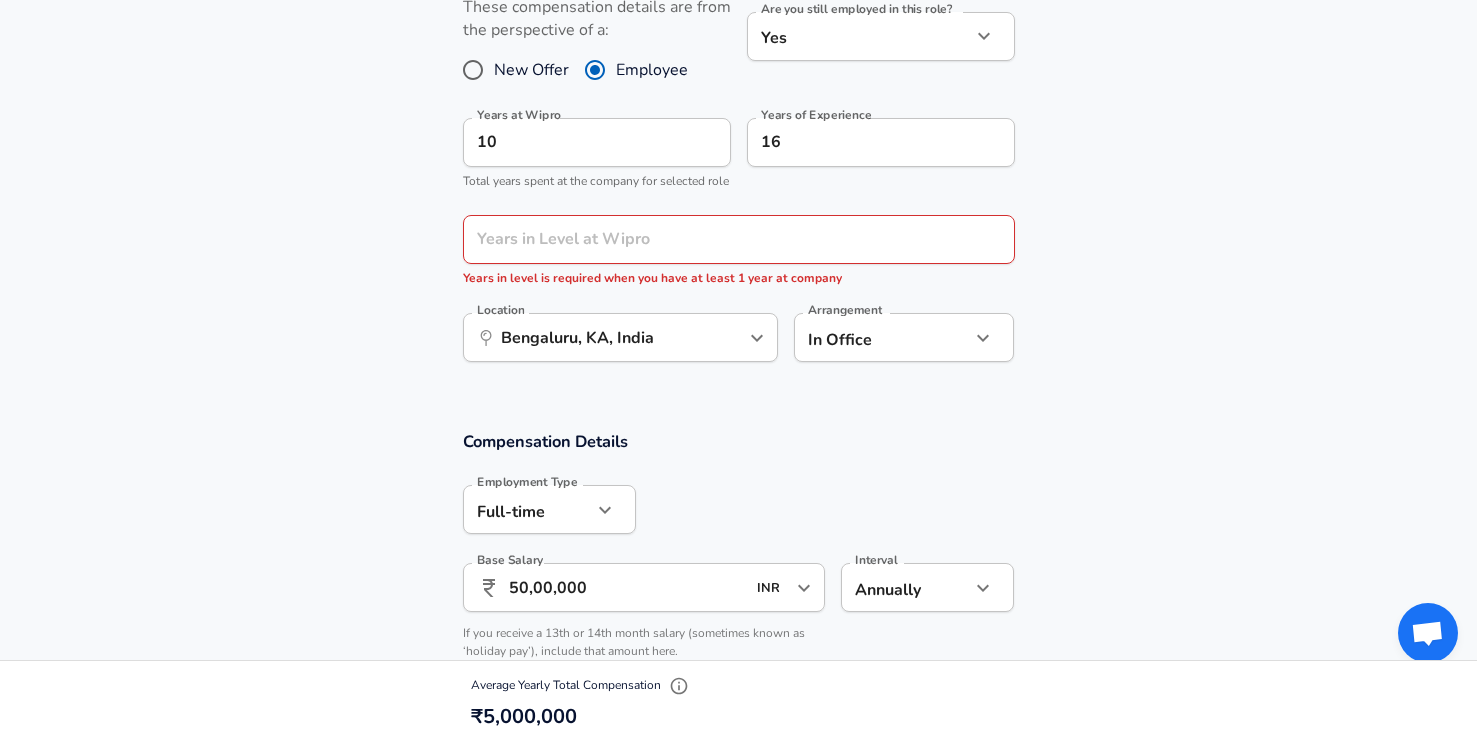 scroll, scrollTop: 903, scrollLeft: 0, axis: vertical 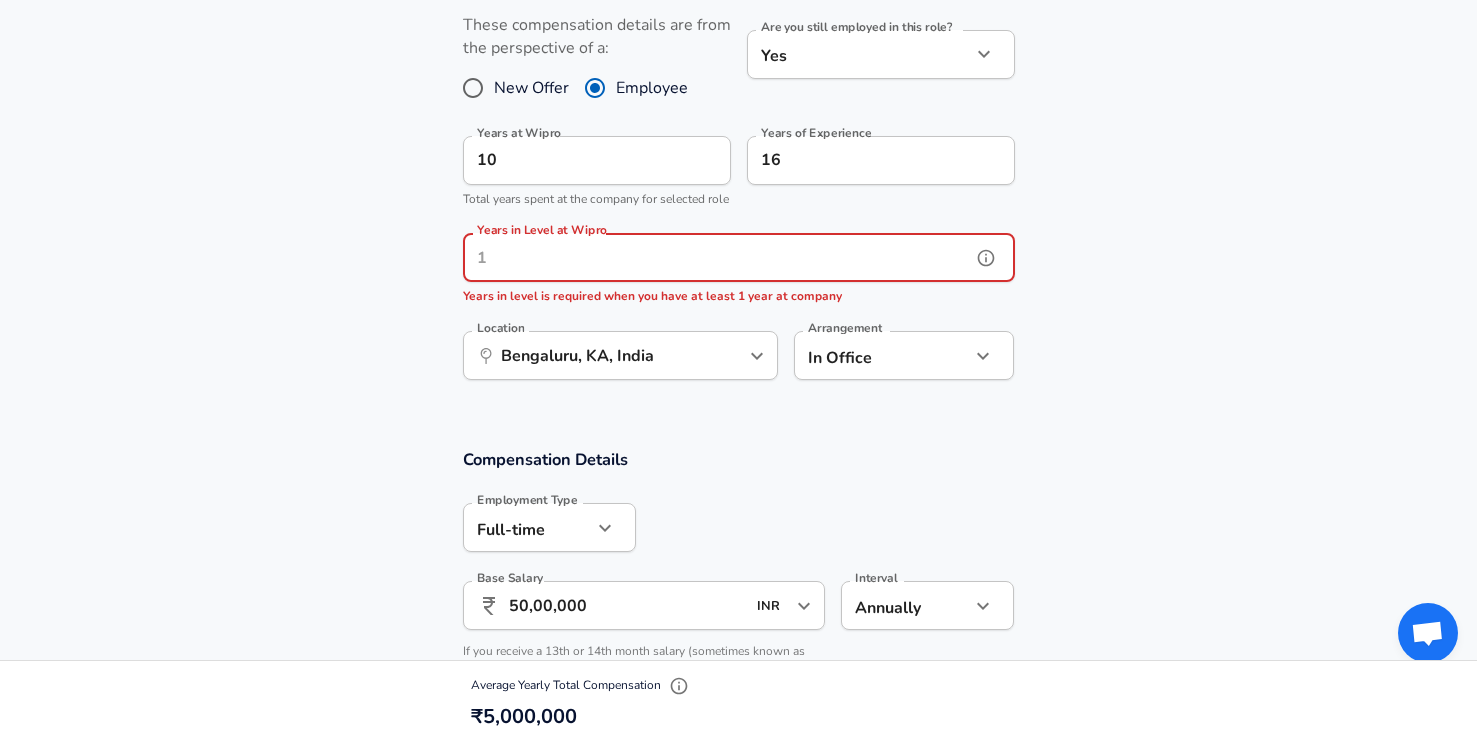 click on "Years in Level at Wipro" at bounding box center [717, 257] 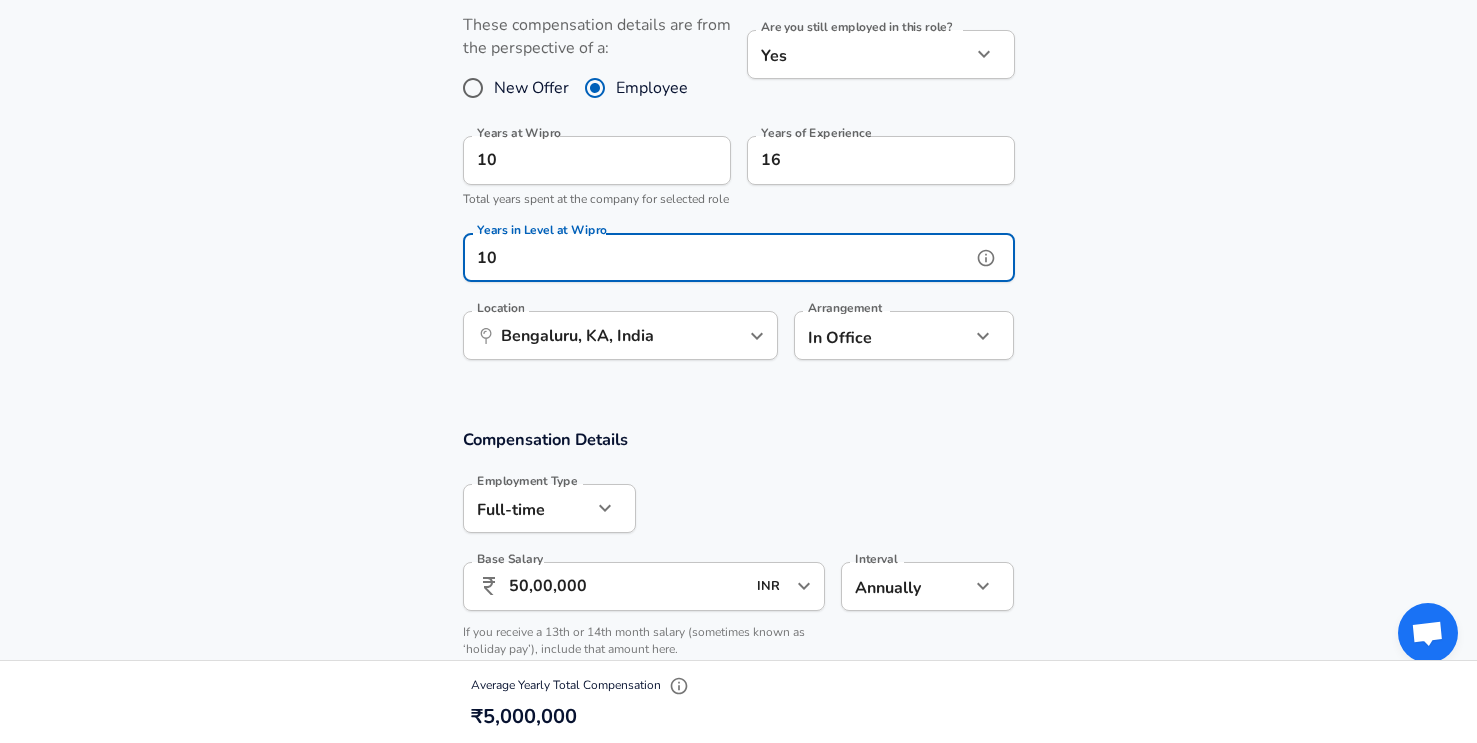 type on "10" 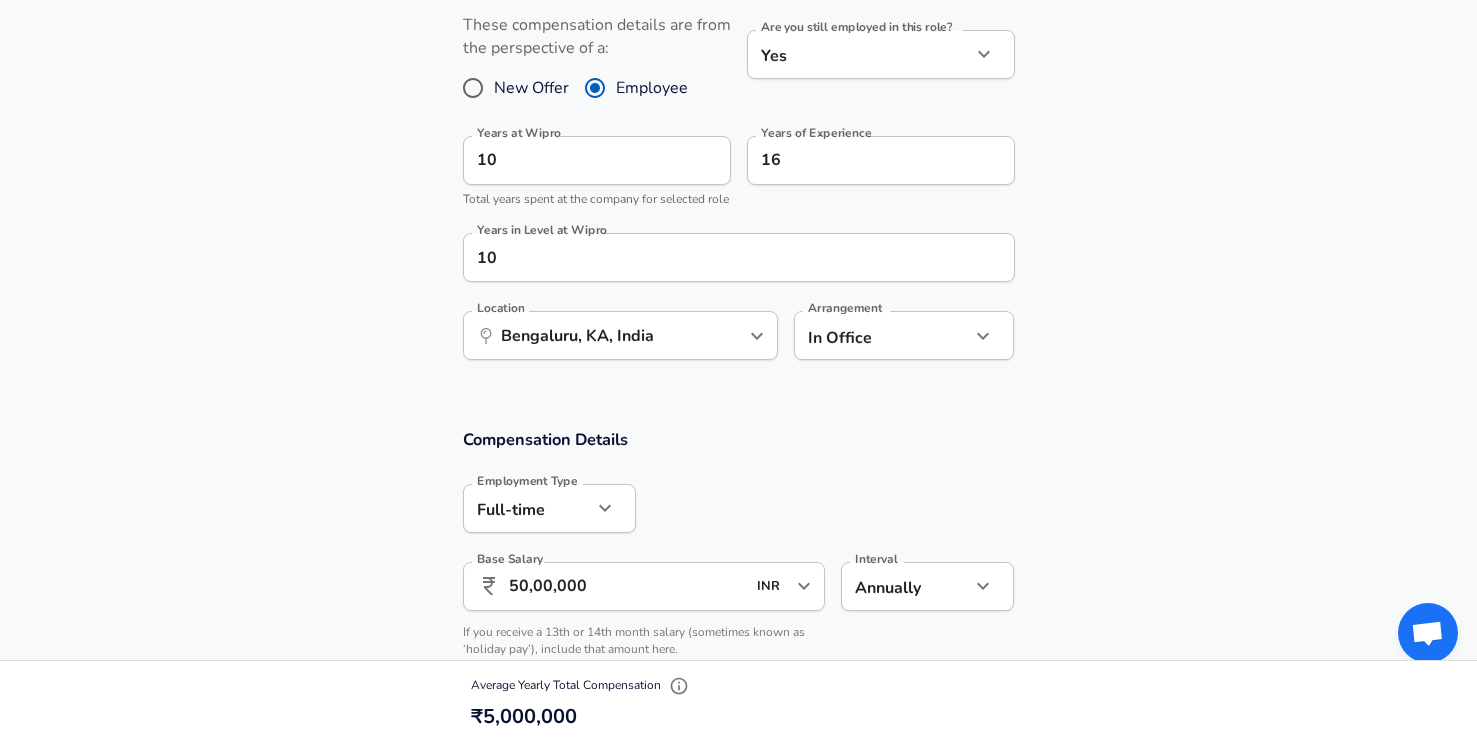 click on "Work Experience and Location These compensation details are from the perspective of a: New Offer Employee Are you still employed in this role? Yes yes Are you still employed in this role? Years at Wipro 10 Years at Wipro Total years spent at the company for selected role Years of Experience 16 Years of Experience Years in Level at Wipro 10 Years in Level at Wipro Location ​ [CITY], [STATE], [COUNTRY] Location Arrangement In Office office Arrangement" at bounding box center (738, 178) 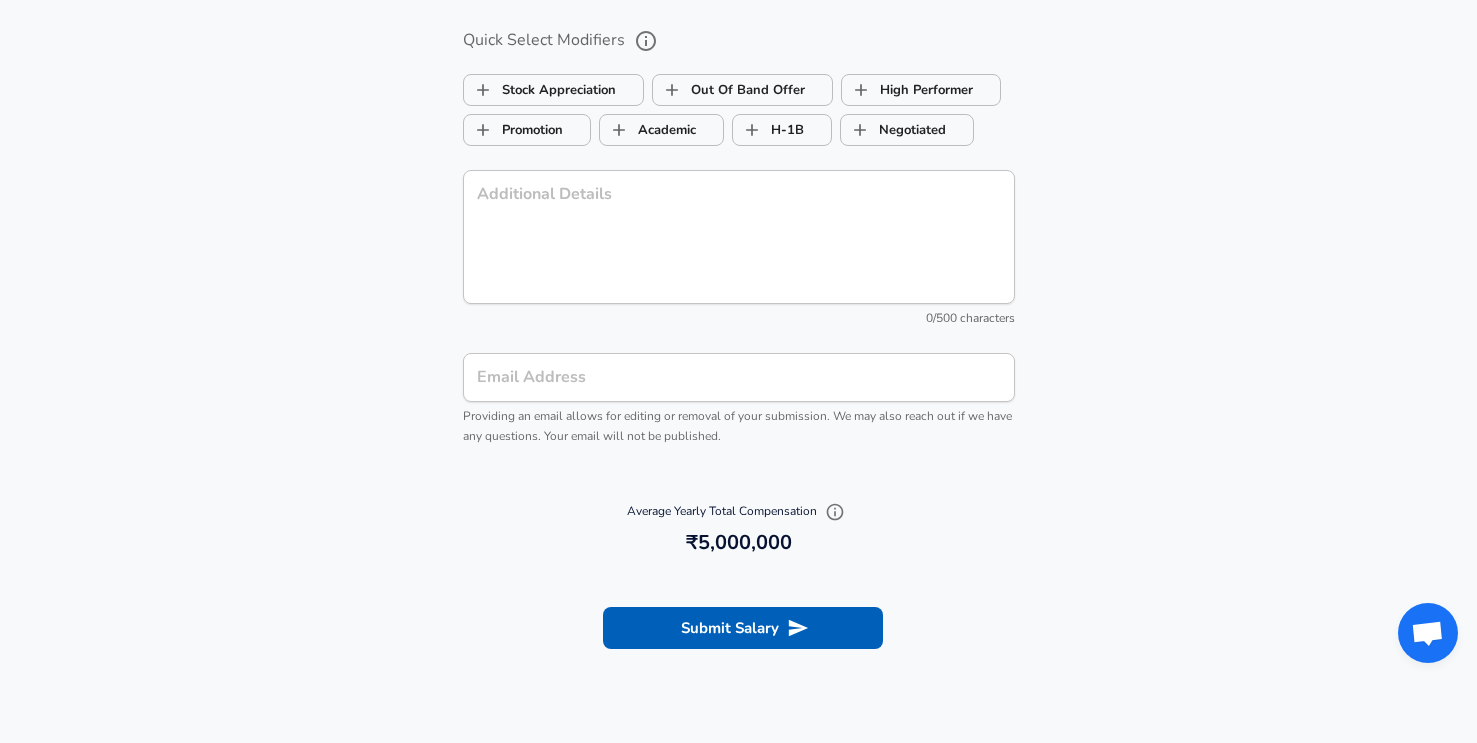 scroll, scrollTop: 2414, scrollLeft: 0, axis: vertical 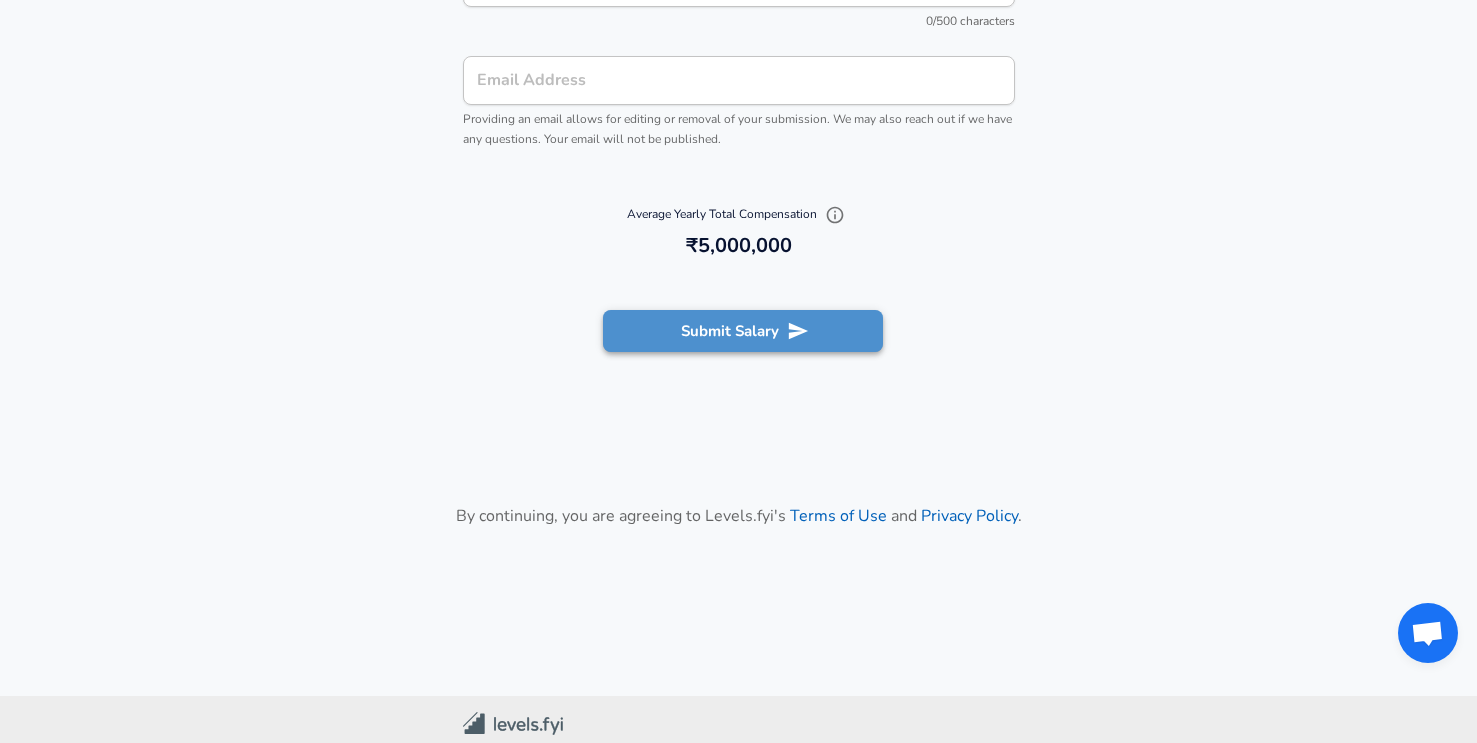 click on "Submit Salary" at bounding box center (743, 331) 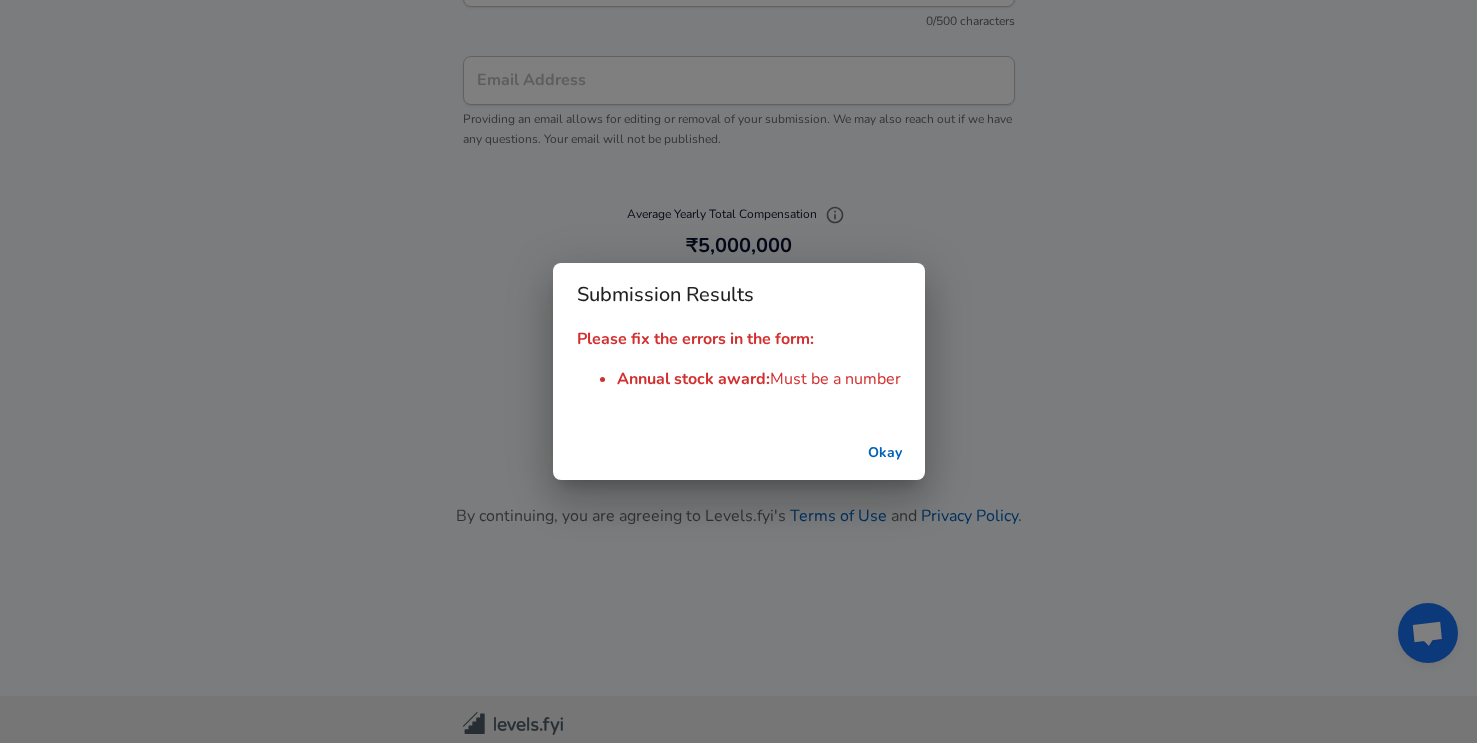 click on "Okay" at bounding box center [885, 453] 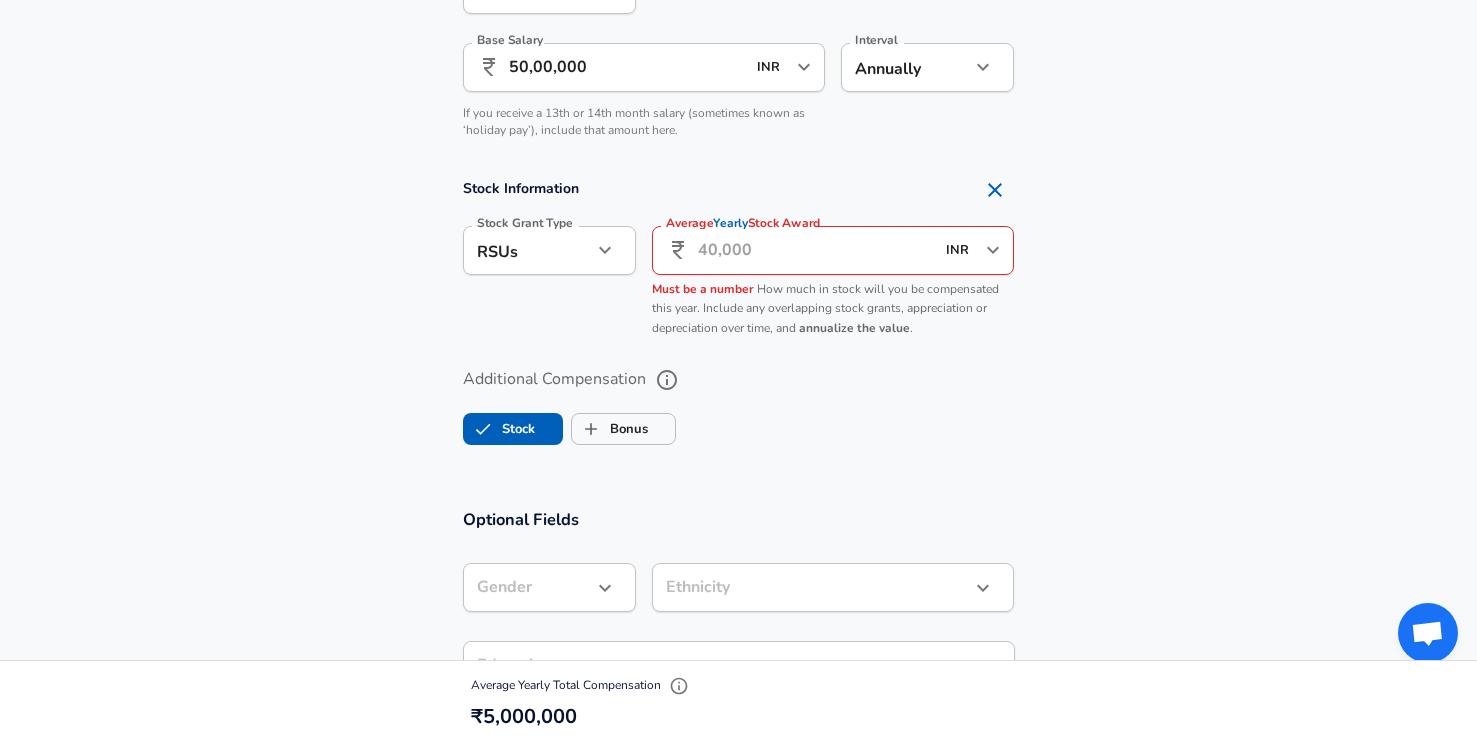 scroll, scrollTop: 1442, scrollLeft: 0, axis: vertical 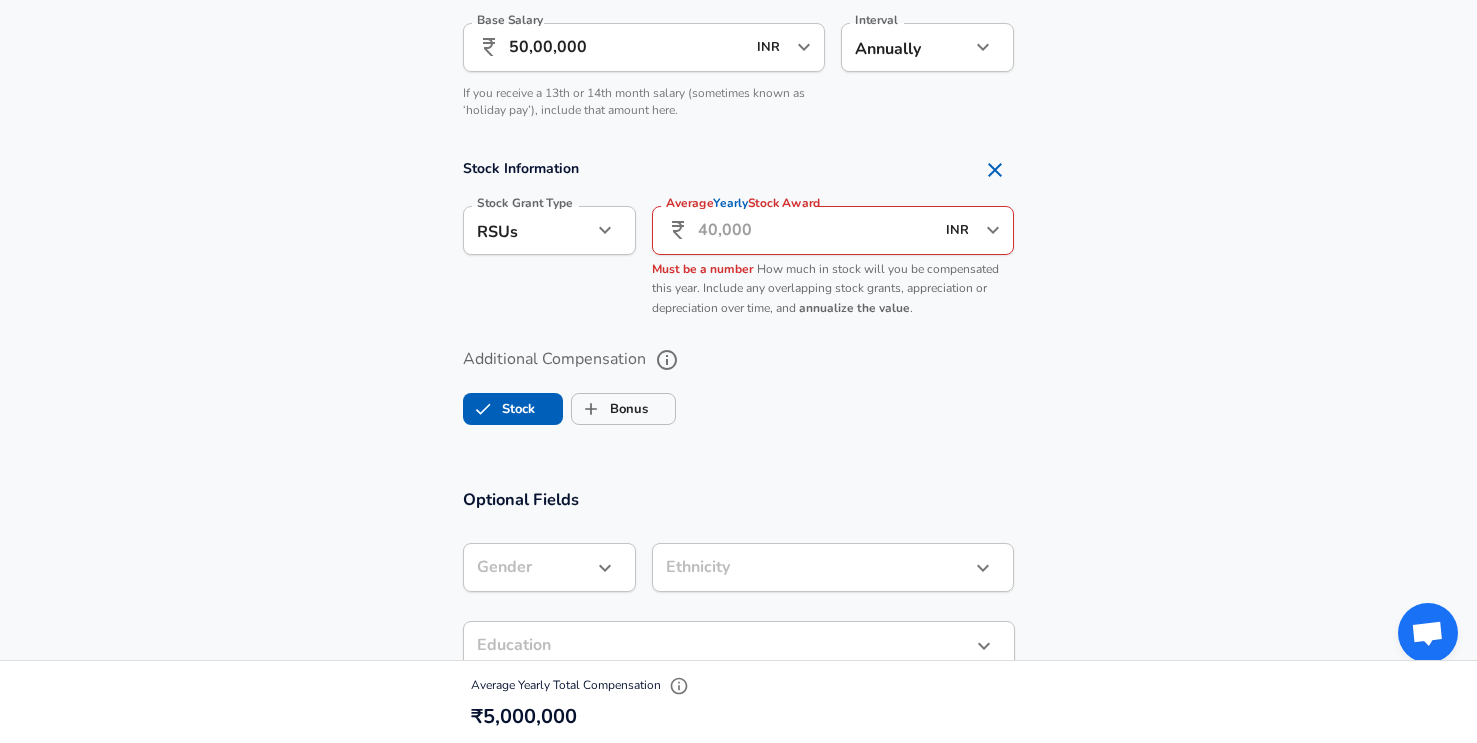 click 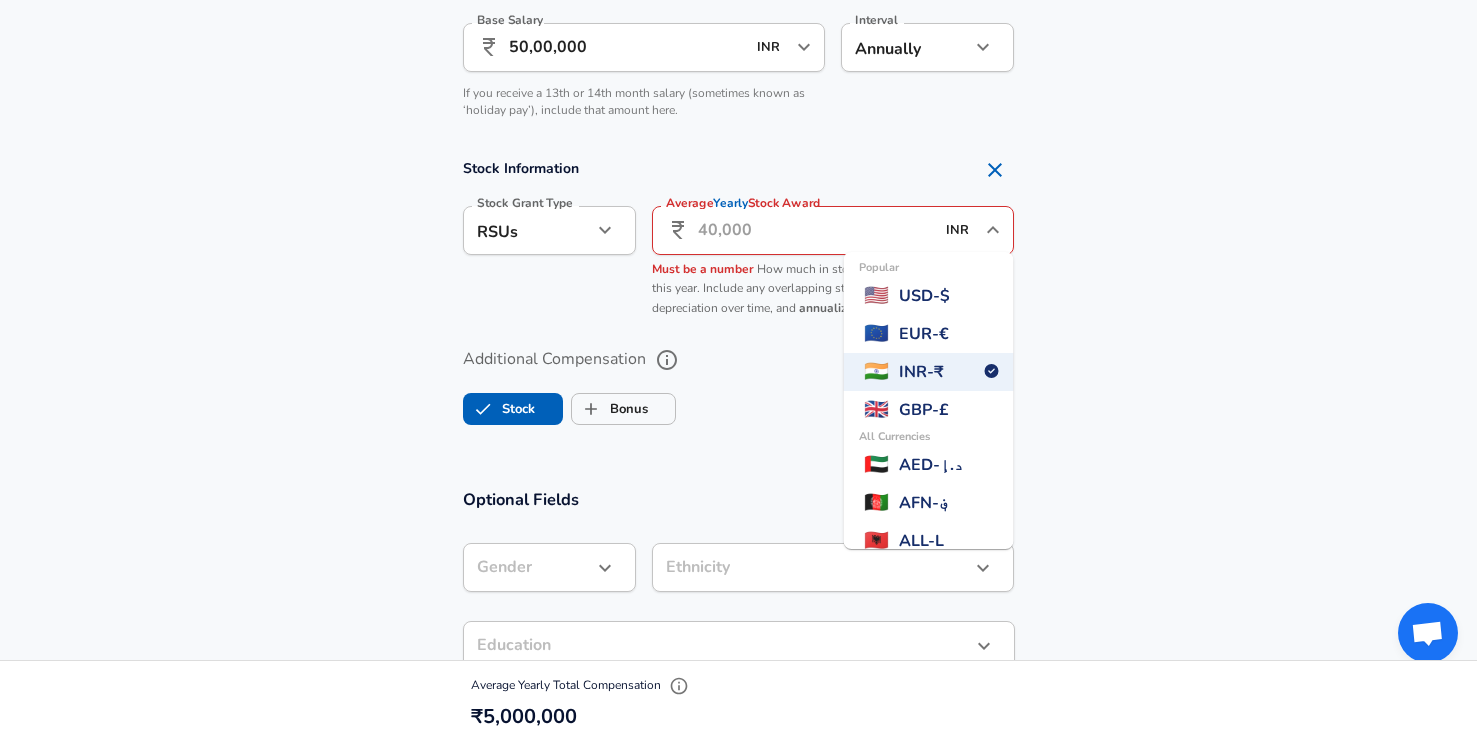 click on "Popular 🇺🇸 USD  -  $" at bounding box center (929, 296) 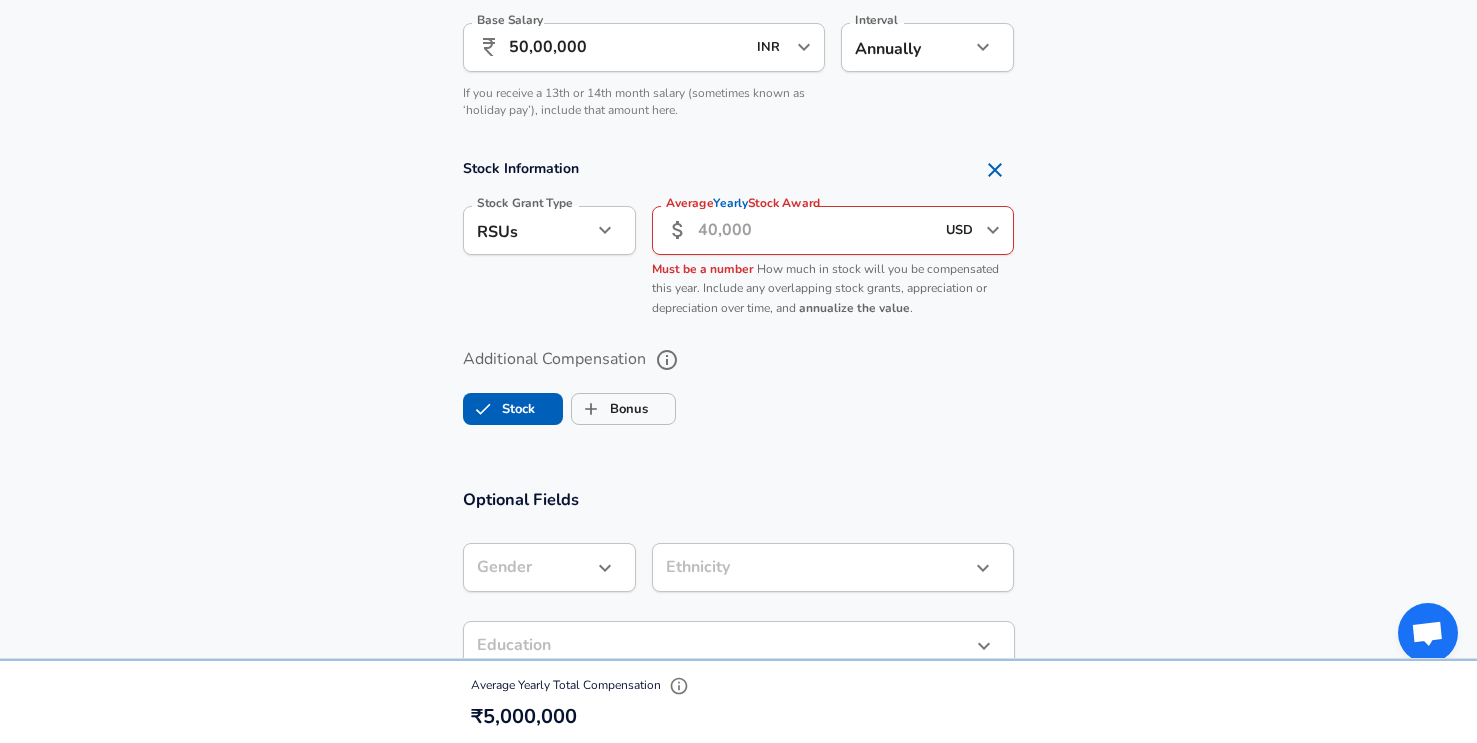 click on "Additional Compensation   Stock Bonus" at bounding box center [738, 380] 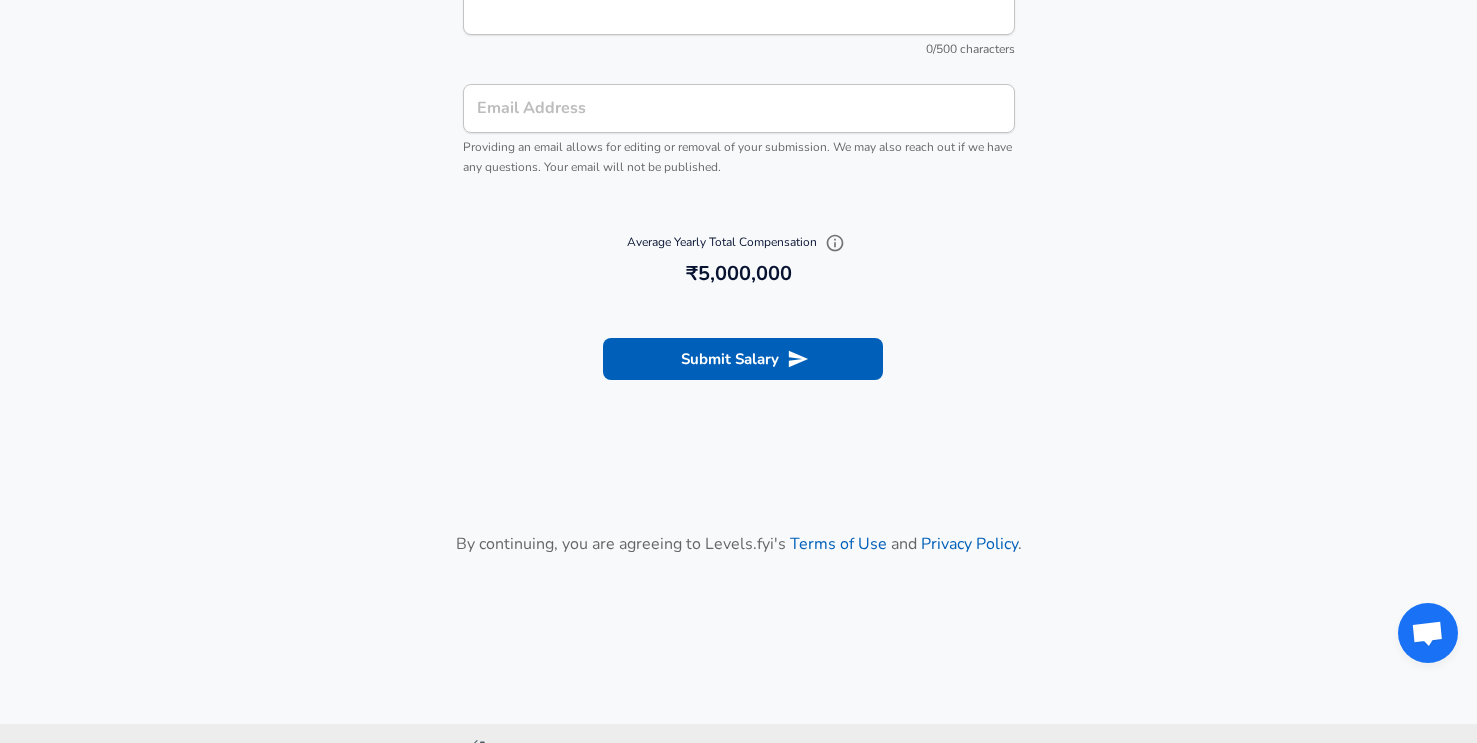 scroll, scrollTop: 2487, scrollLeft: 0, axis: vertical 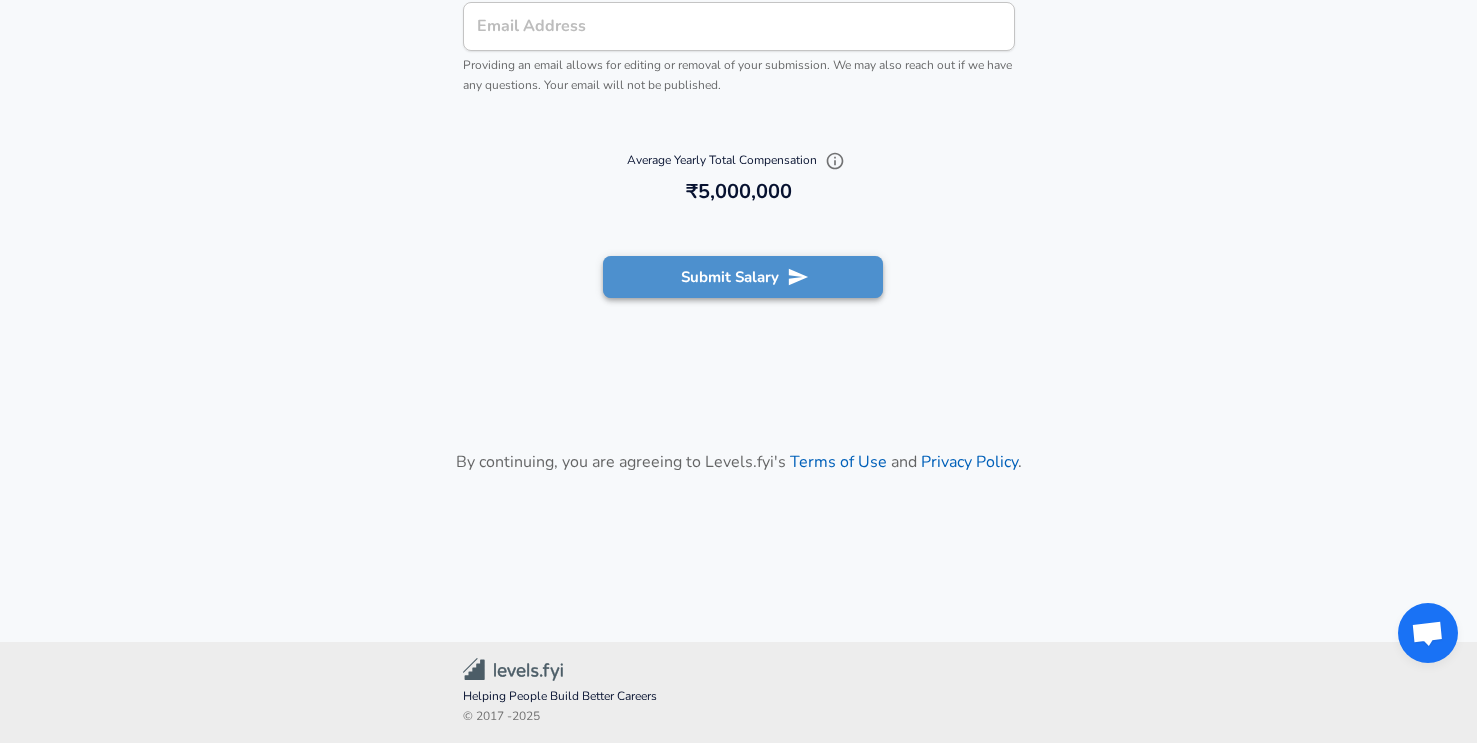 click 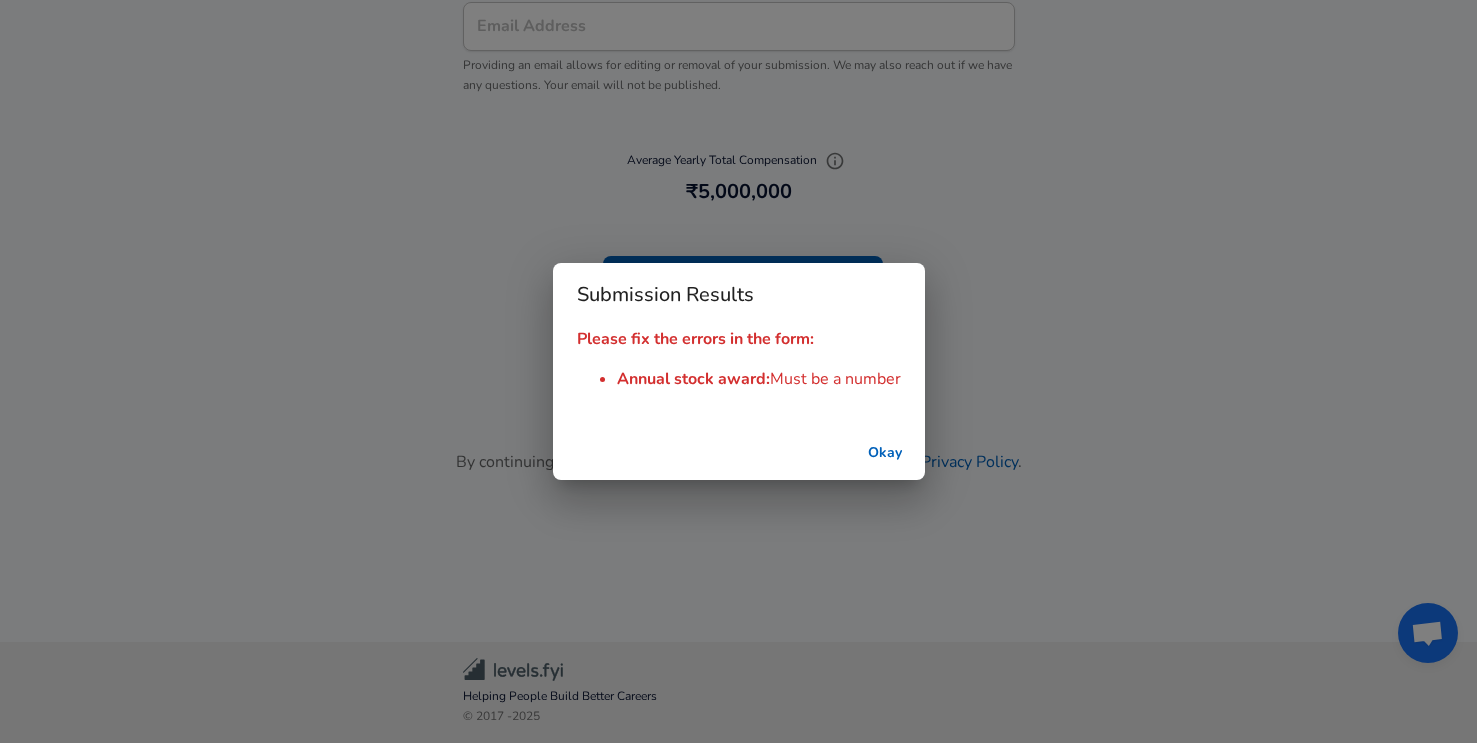 click on "Okay" at bounding box center [885, 453] 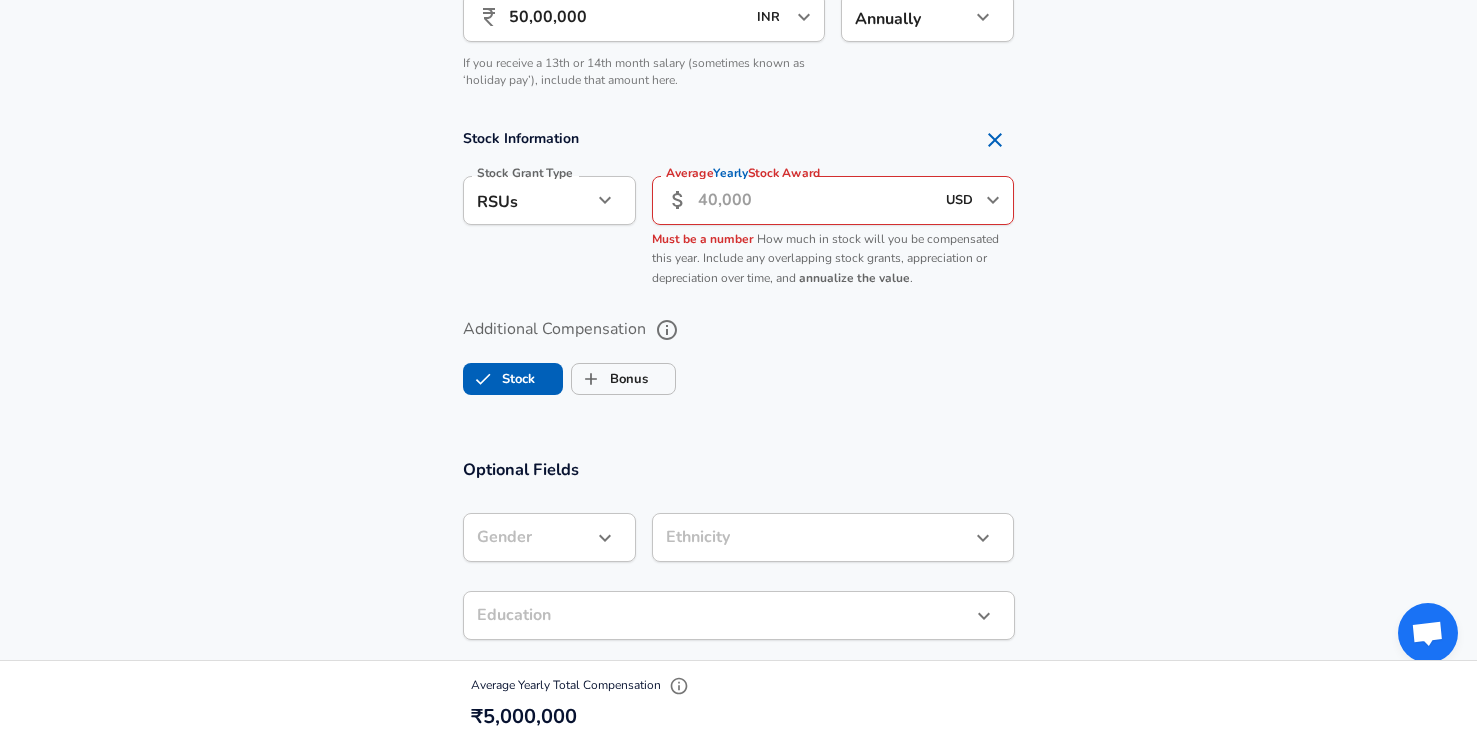 scroll, scrollTop: 1453, scrollLeft: 0, axis: vertical 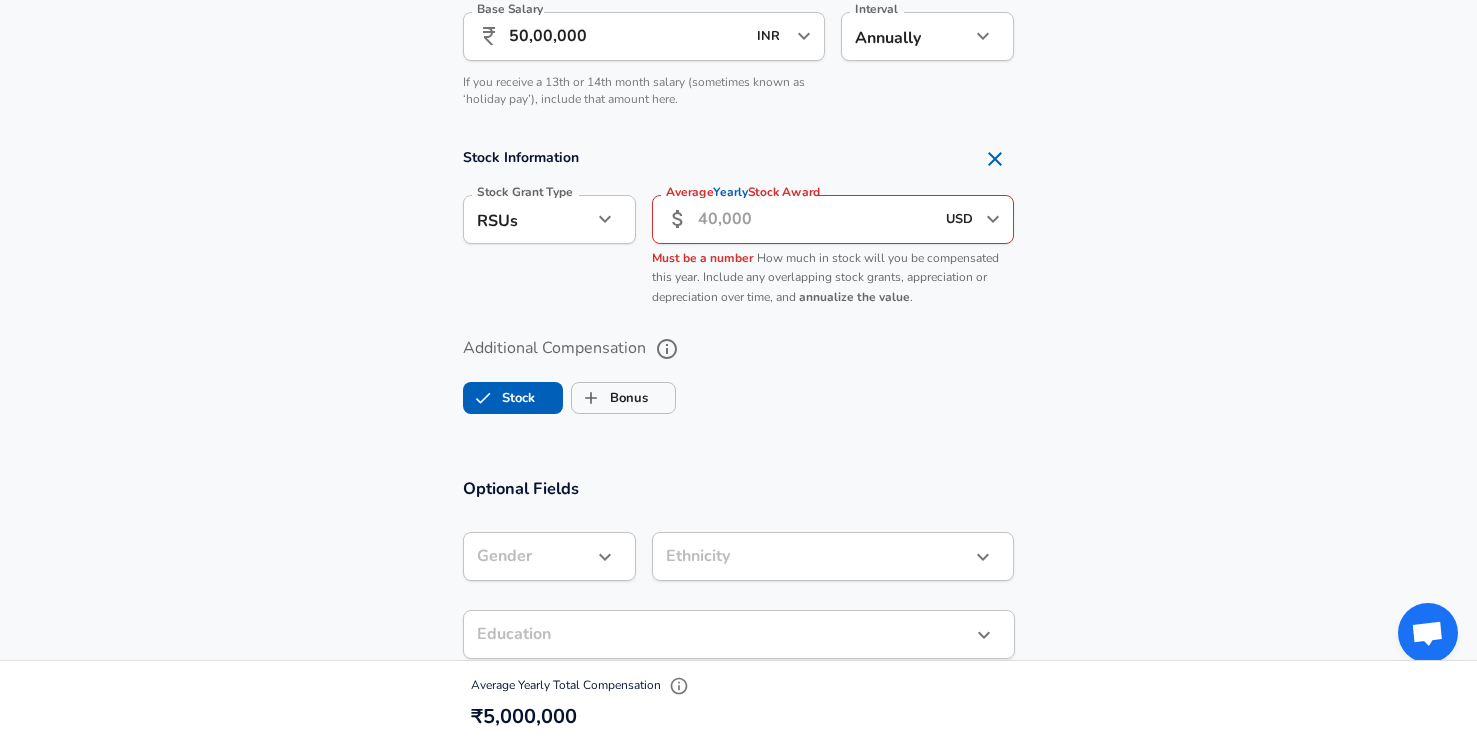click on "Average  Yearly  Stock Award" at bounding box center [816, 219] 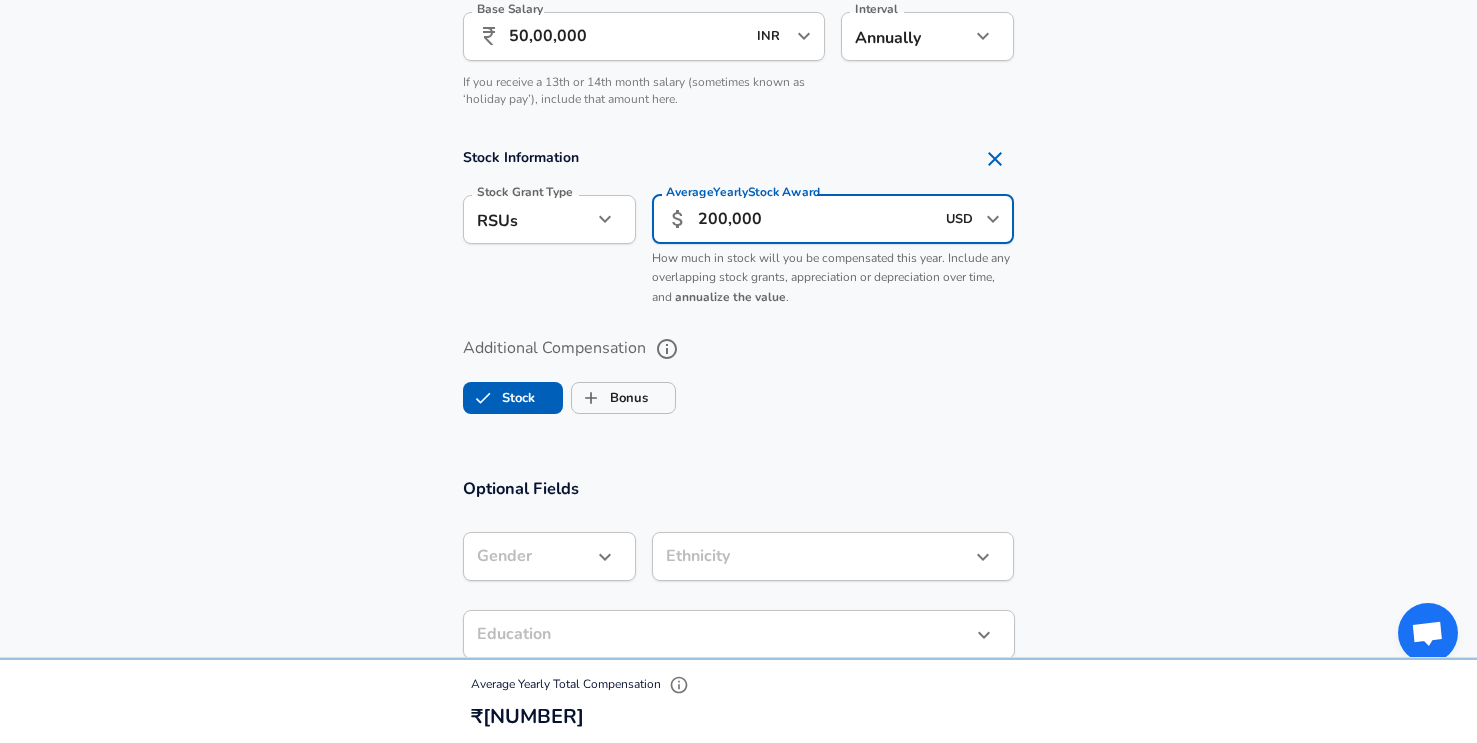 type on "200,000" 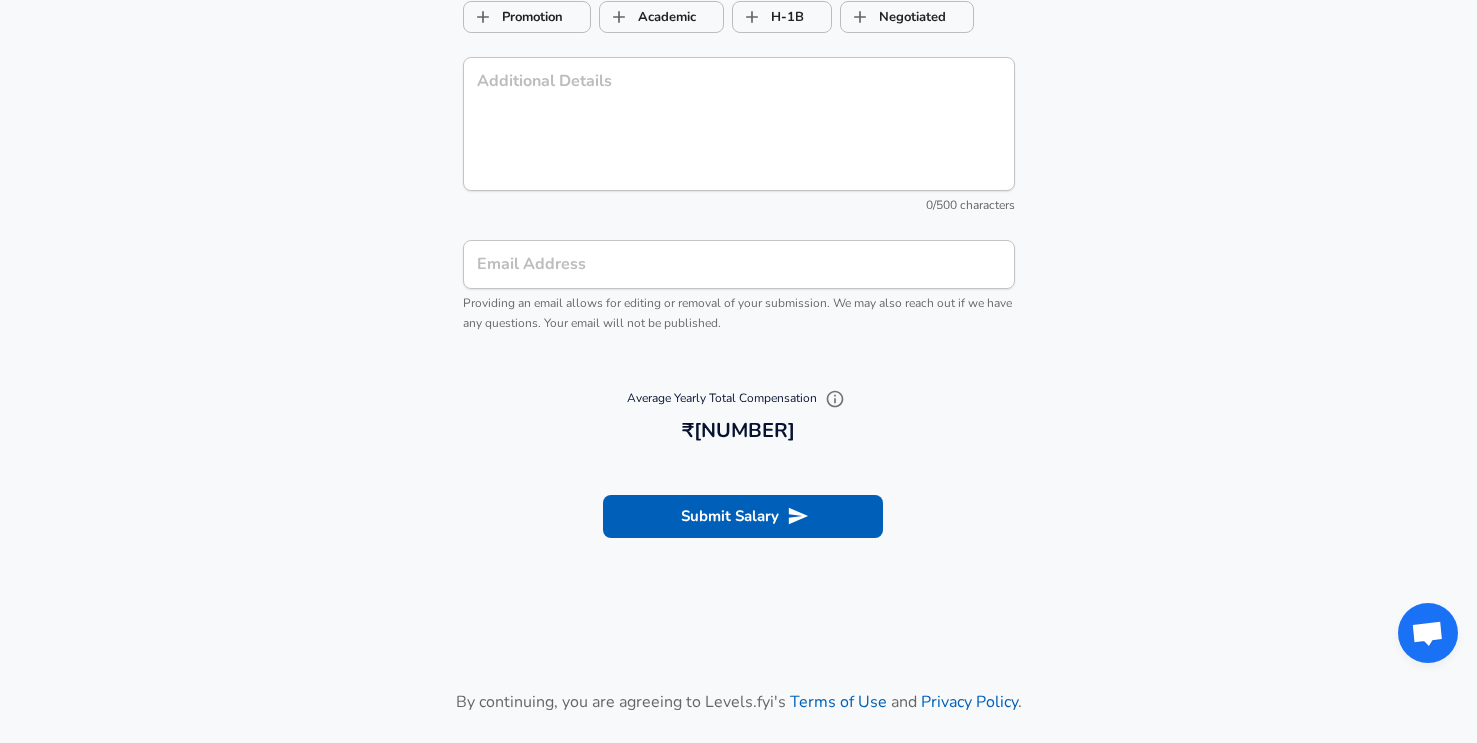 scroll, scrollTop: 2489, scrollLeft: 0, axis: vertical 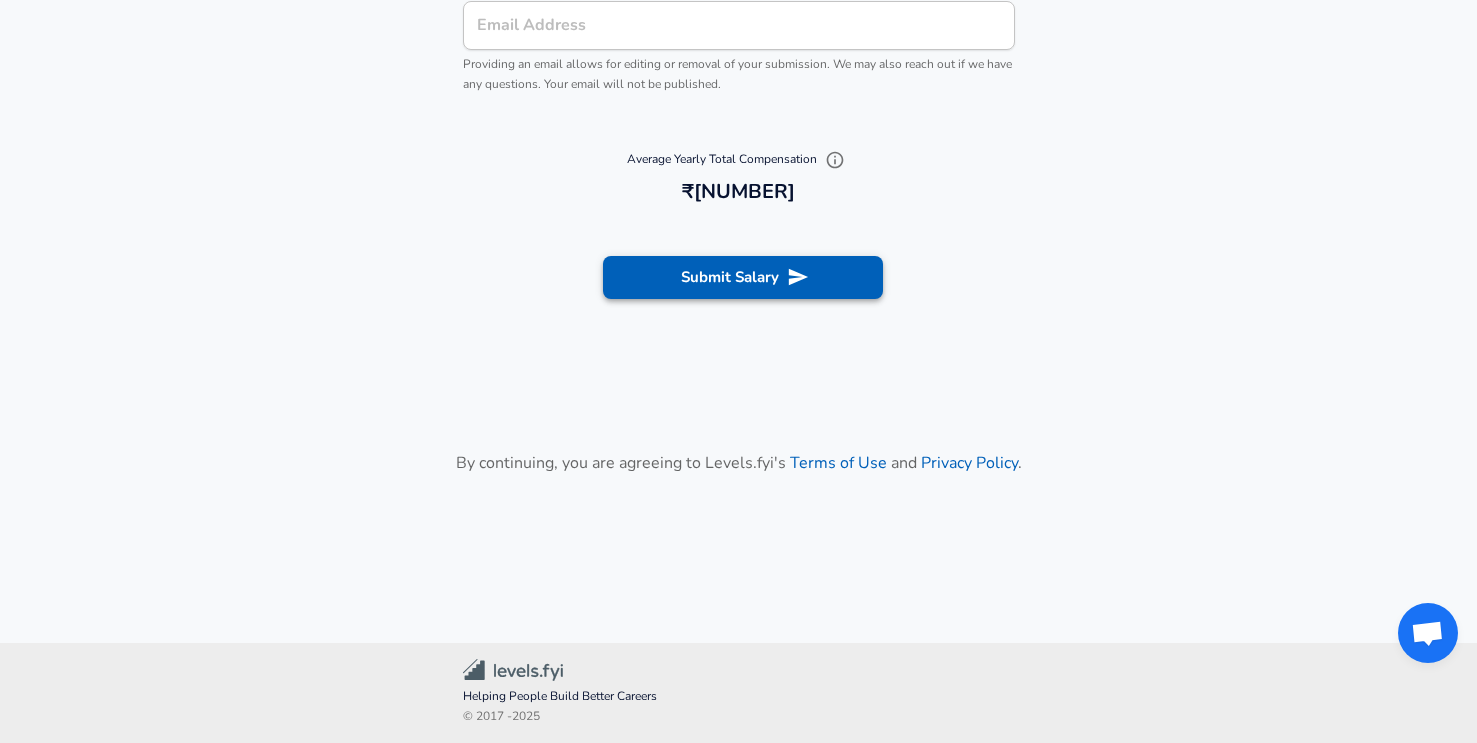 click 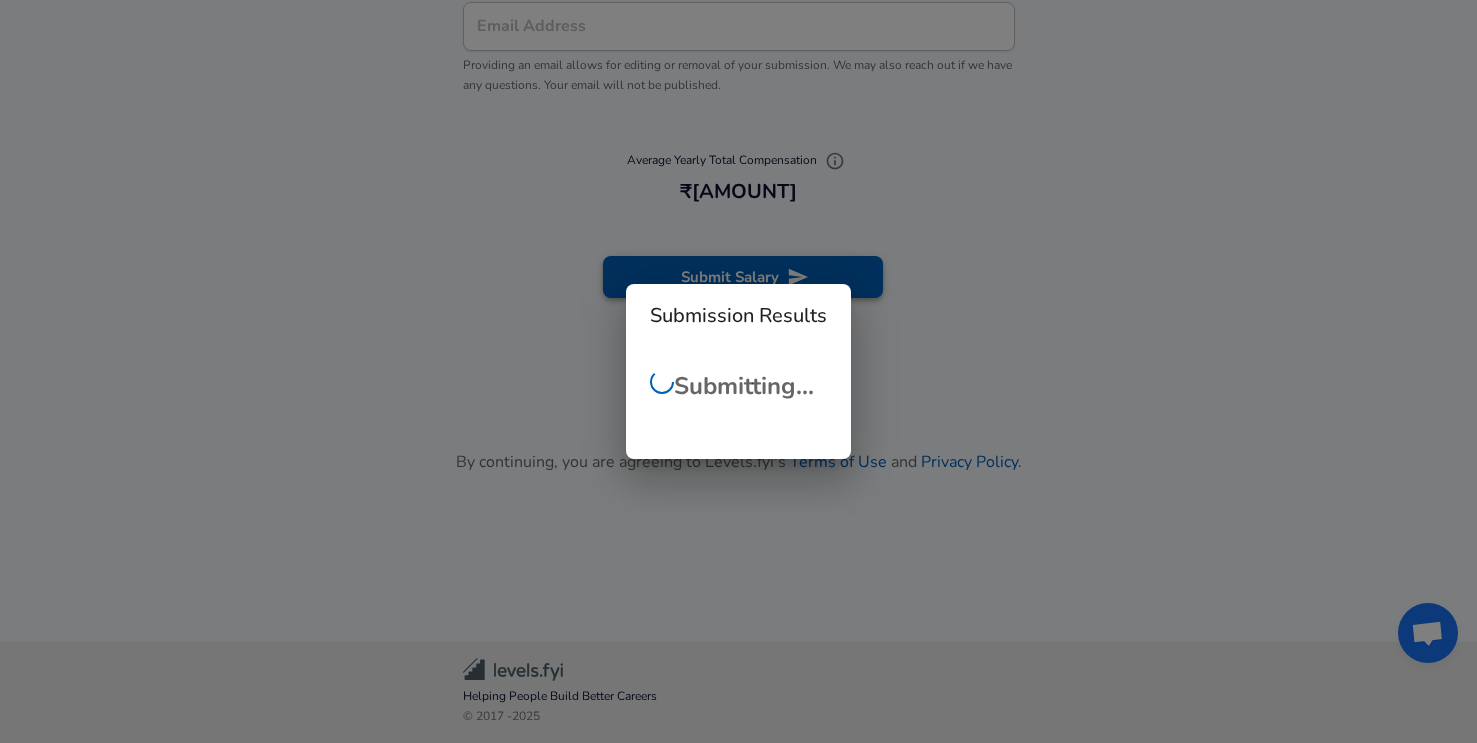 scroll, scrollTop: 782, scrollLeft: 0, axis: vertical 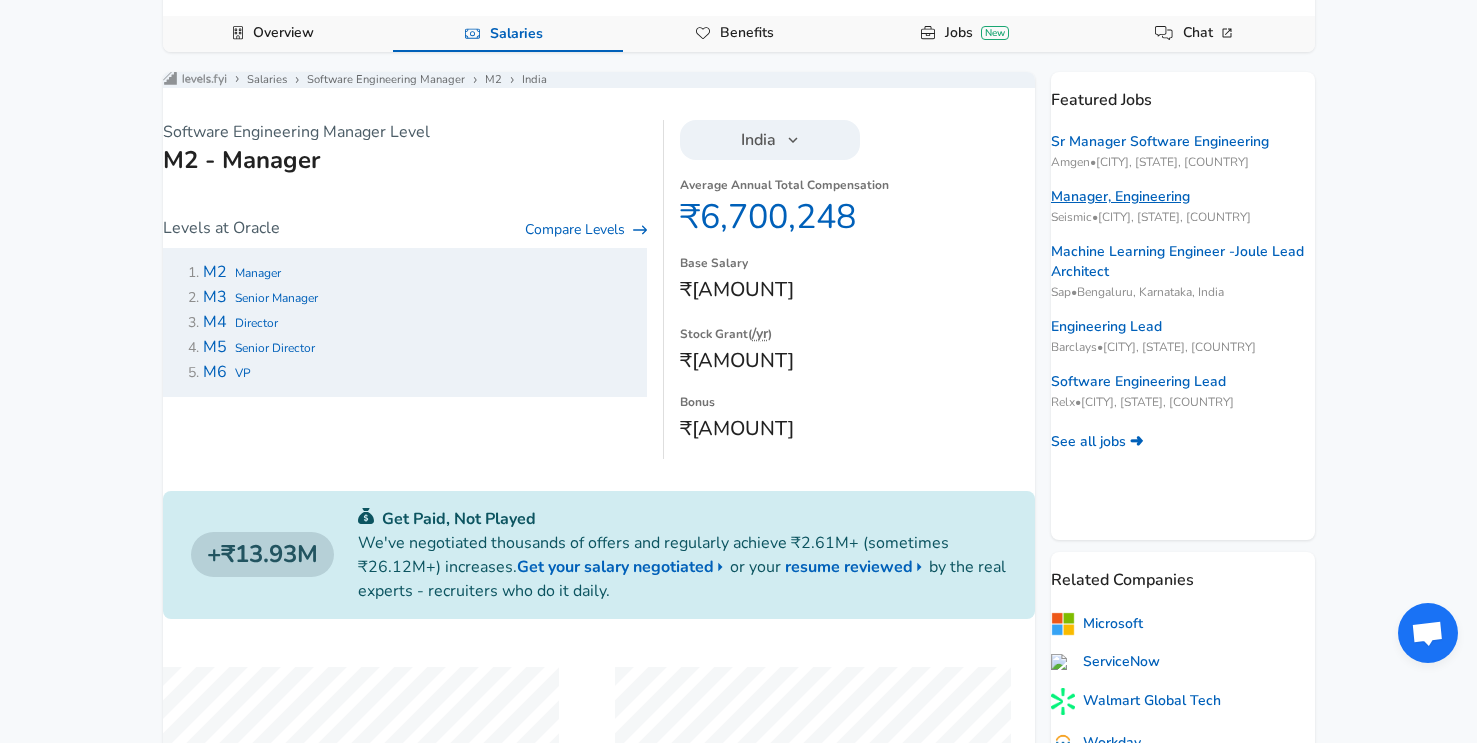 click on "Manager, Engineering" at bounding box center (1120, 197) 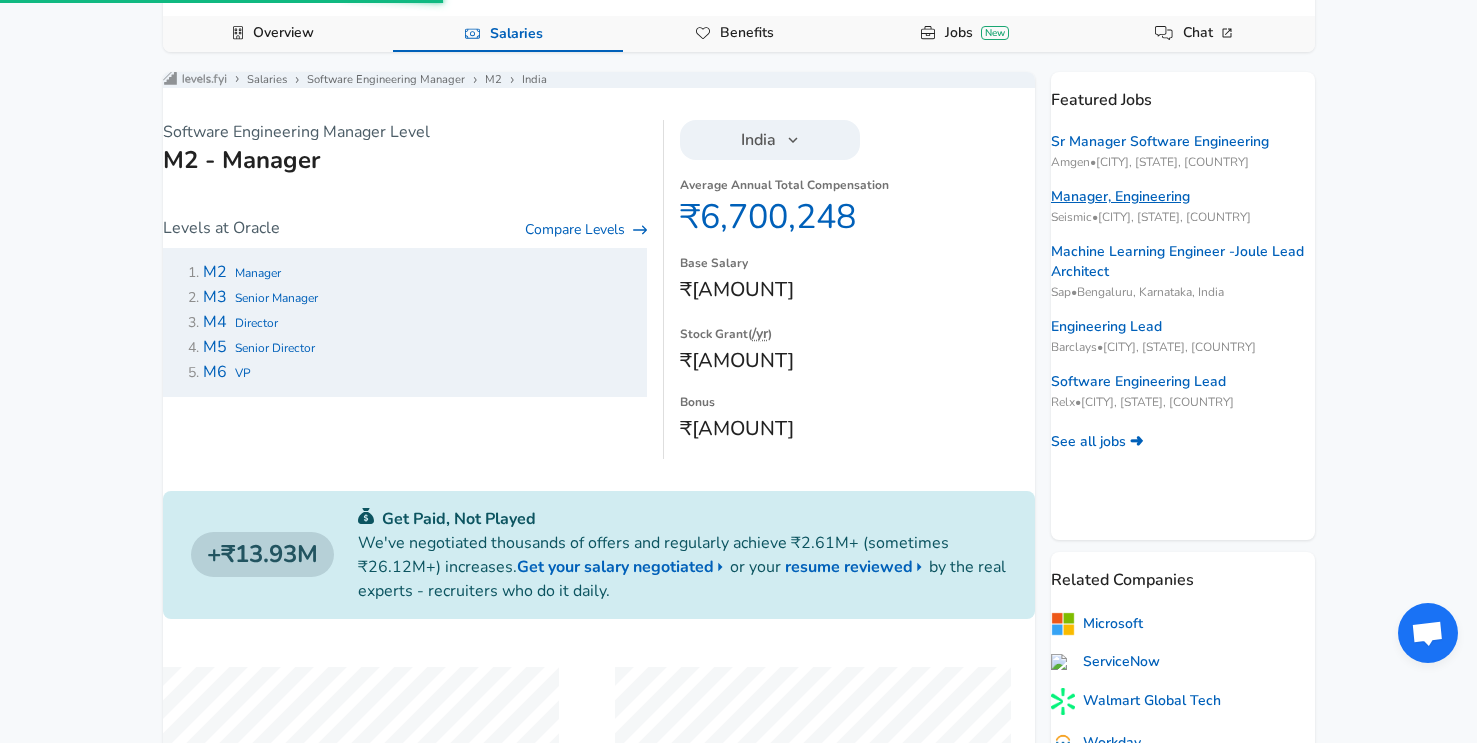 scroll, scrollTop: 0, scrollLeft: 0, axis: both 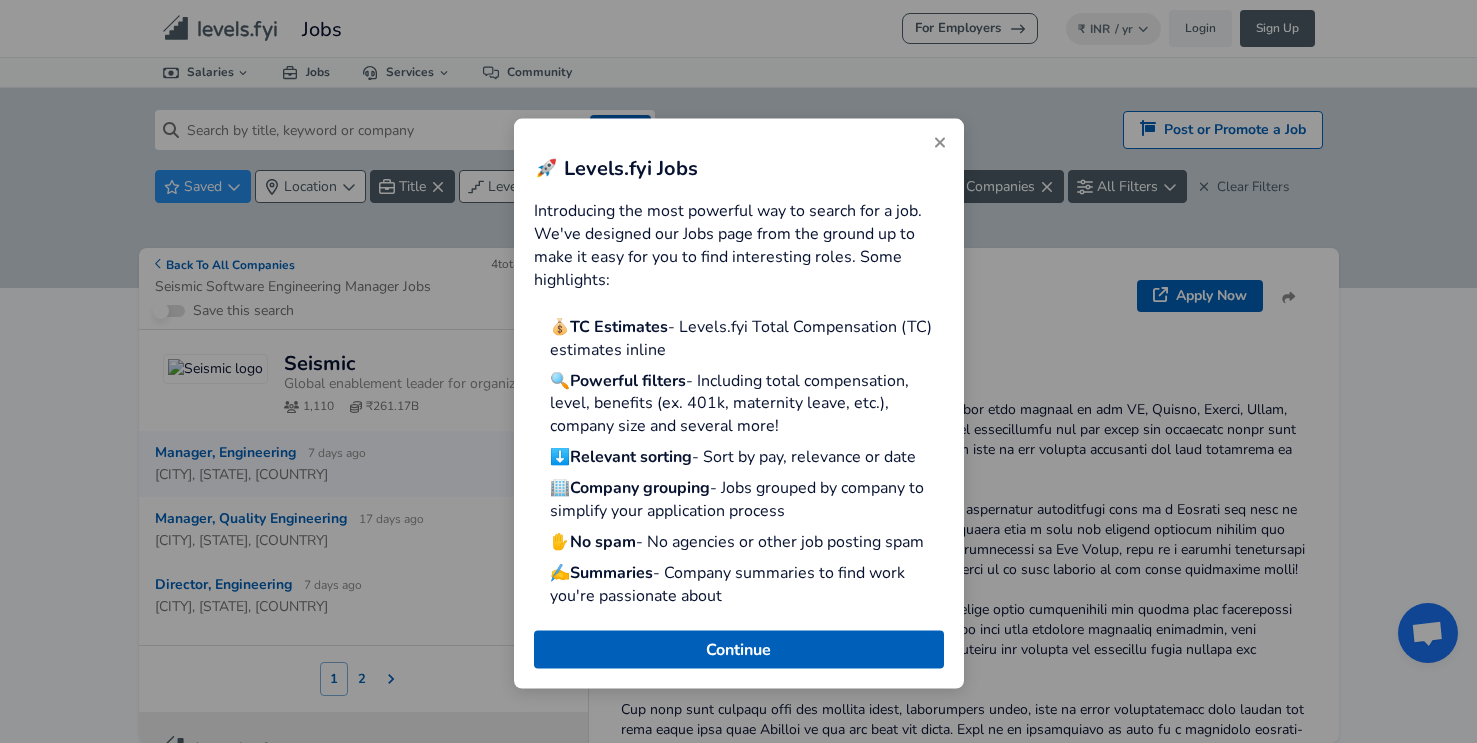 click 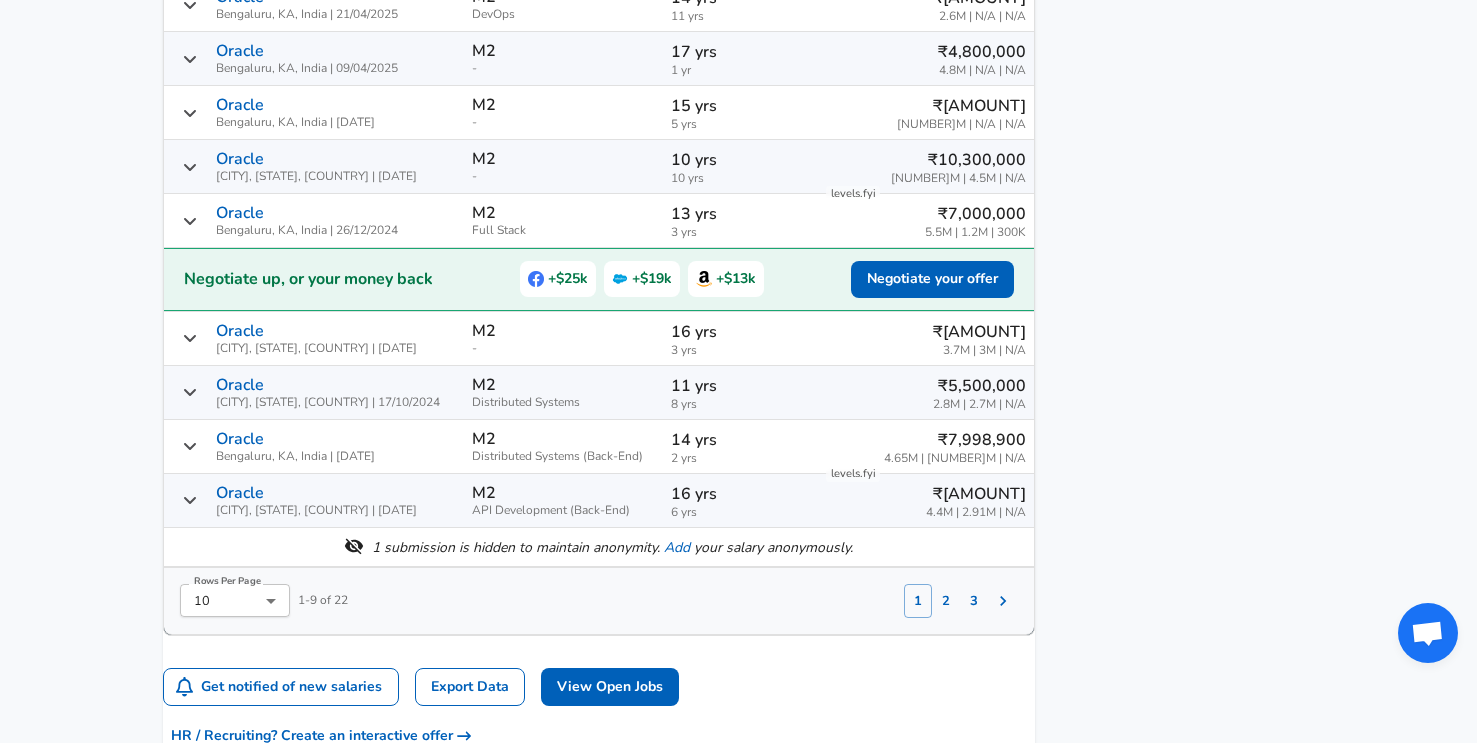 scroll, scrollTop: 1328, scrollLeft: 0, axis: vertical 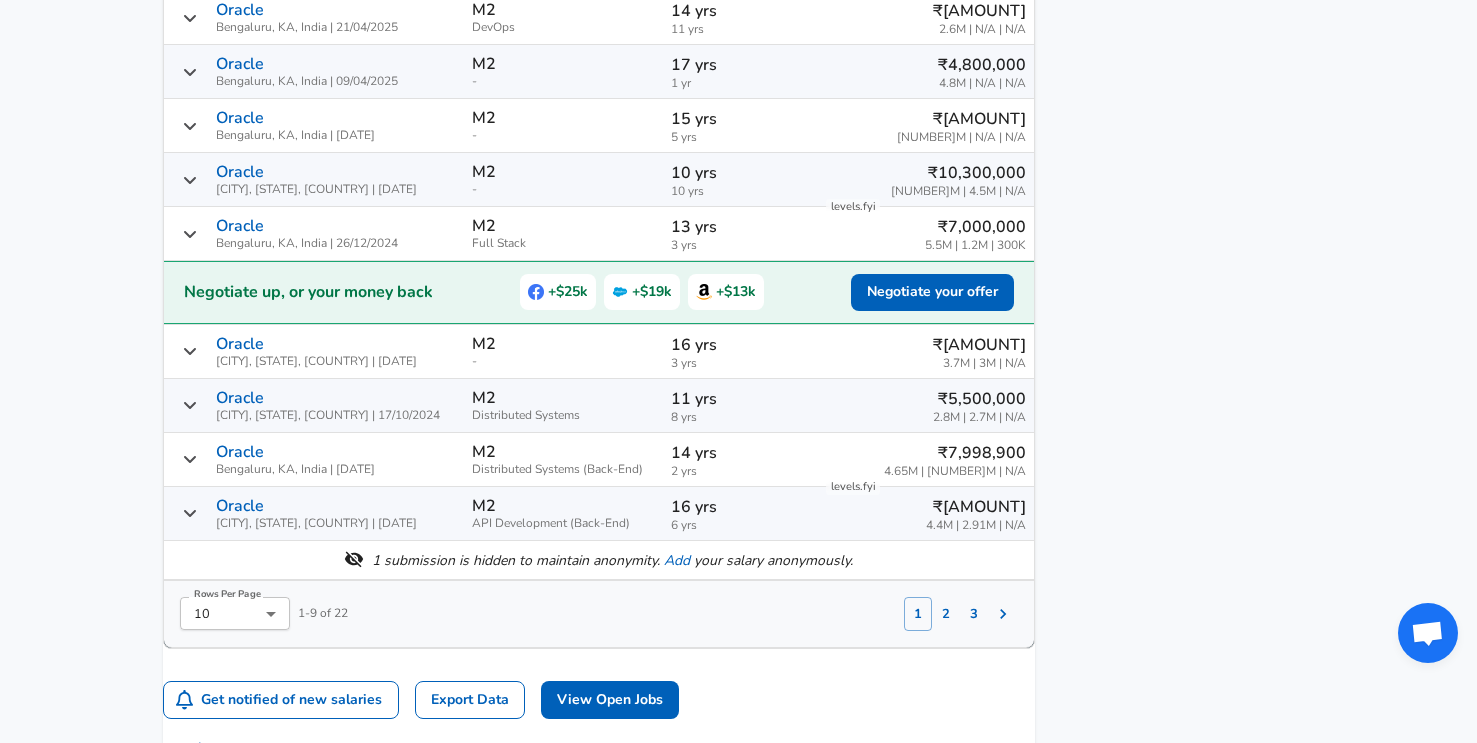 click on "[NUMBER] yrs" at bounding box center [740, 453] 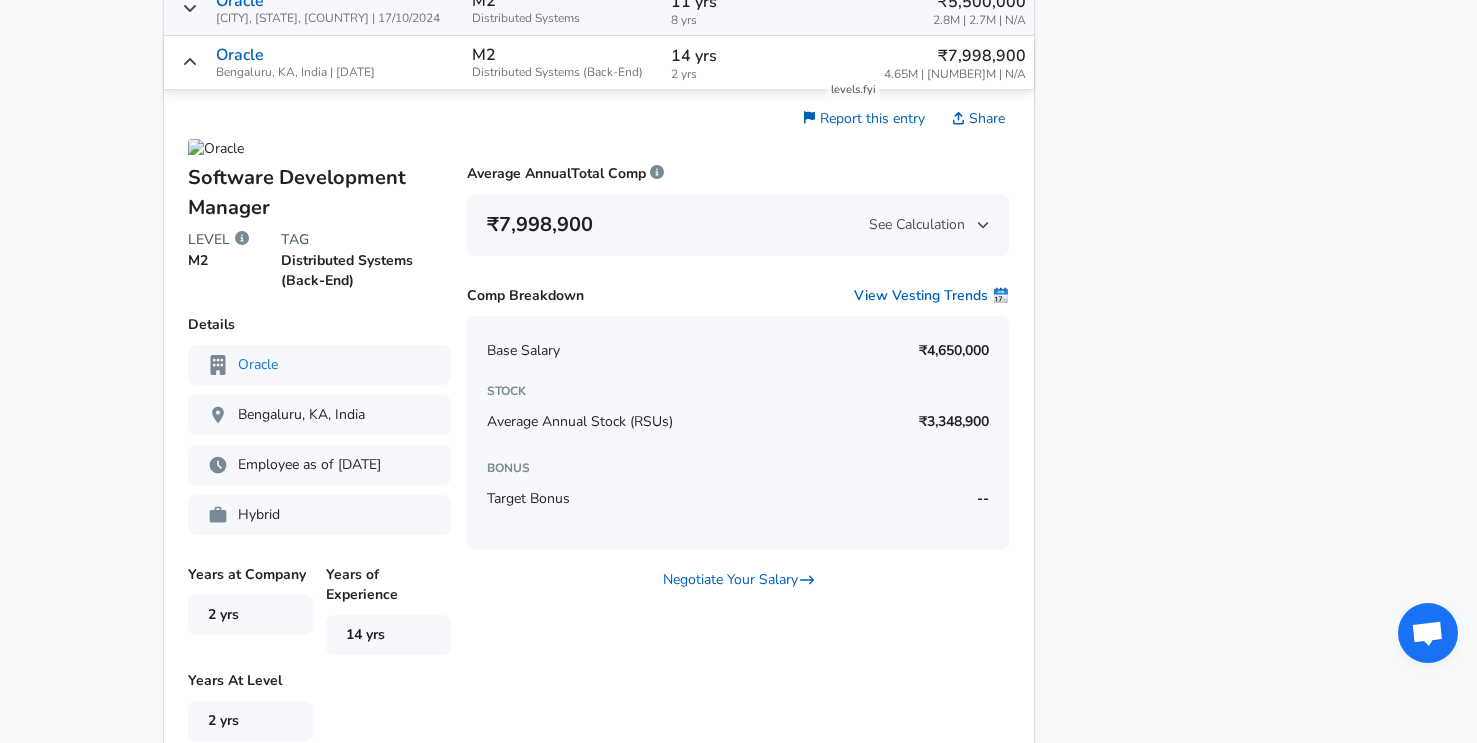 scroll, scrollTop: 1724, scrollLeft: 0, axis: vertical 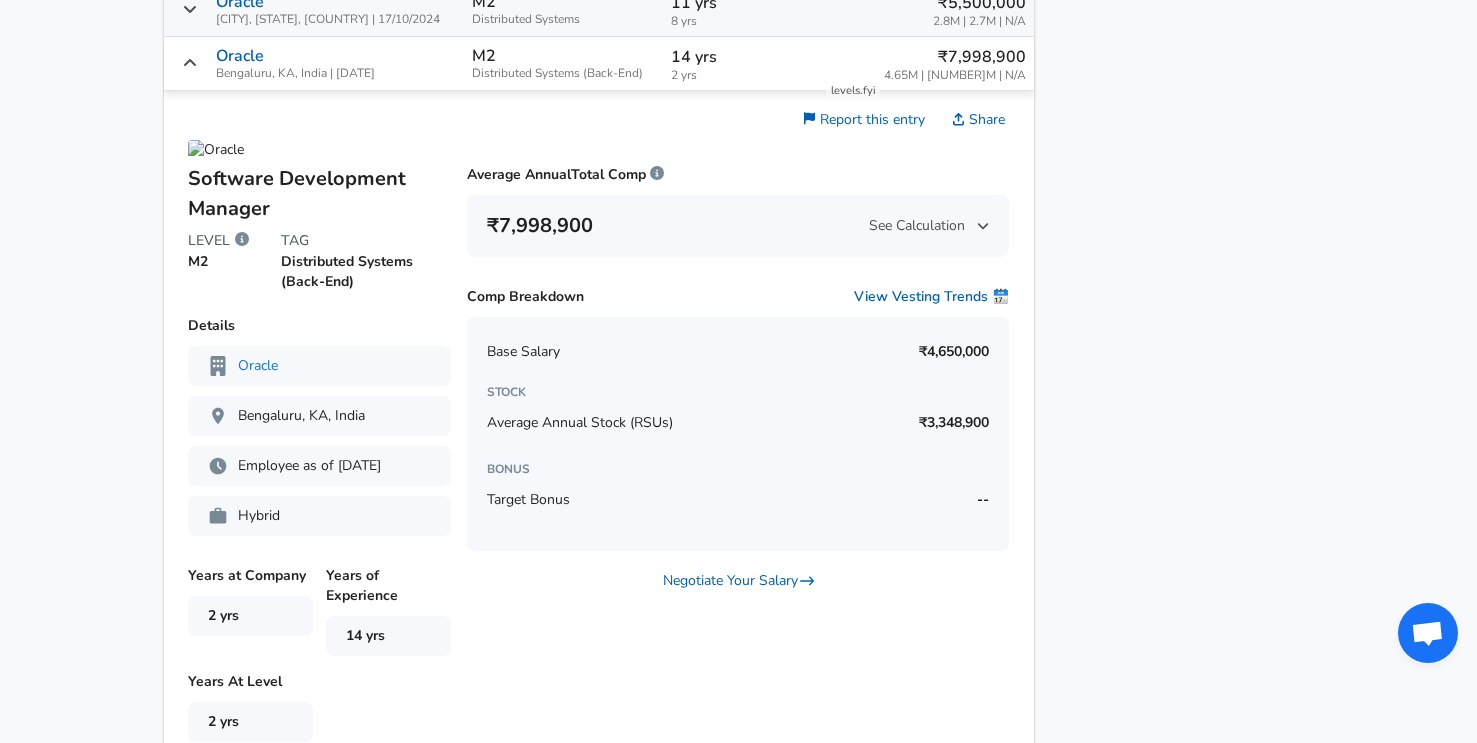 click on "See Calculation" at bounding box center [929, 226] 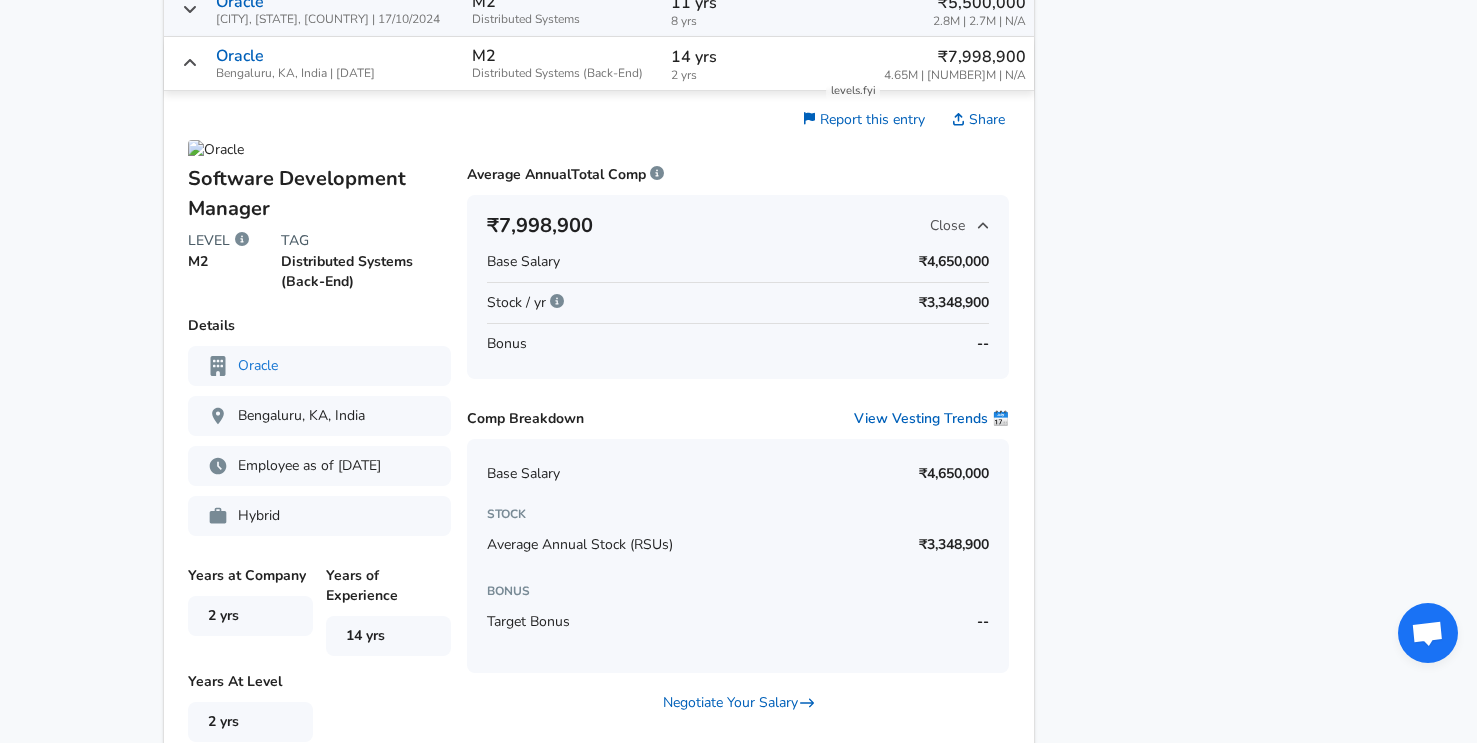 click on "Close" at bounding box center (959, 226) 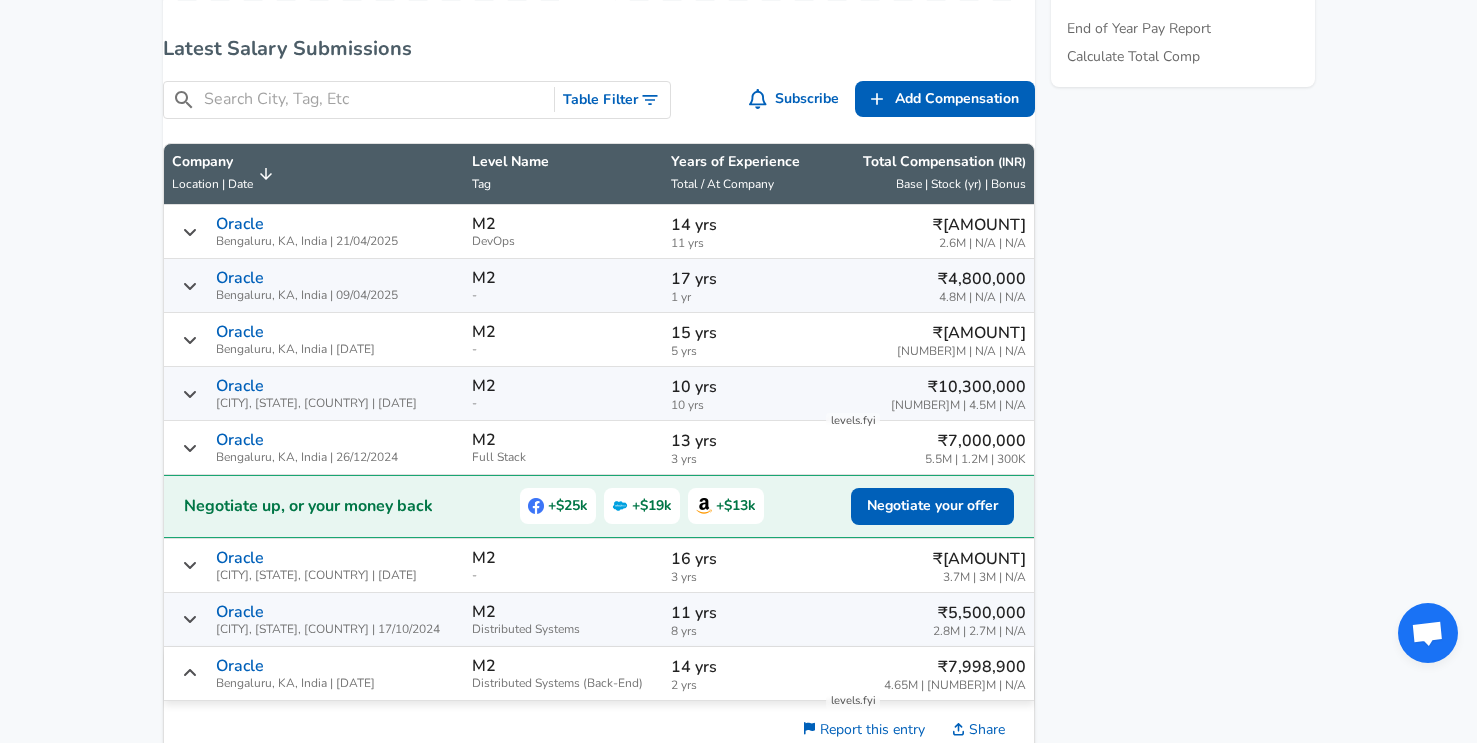 scroll, scrollTop: 1107, scrollLeft: 0, axis: vertical 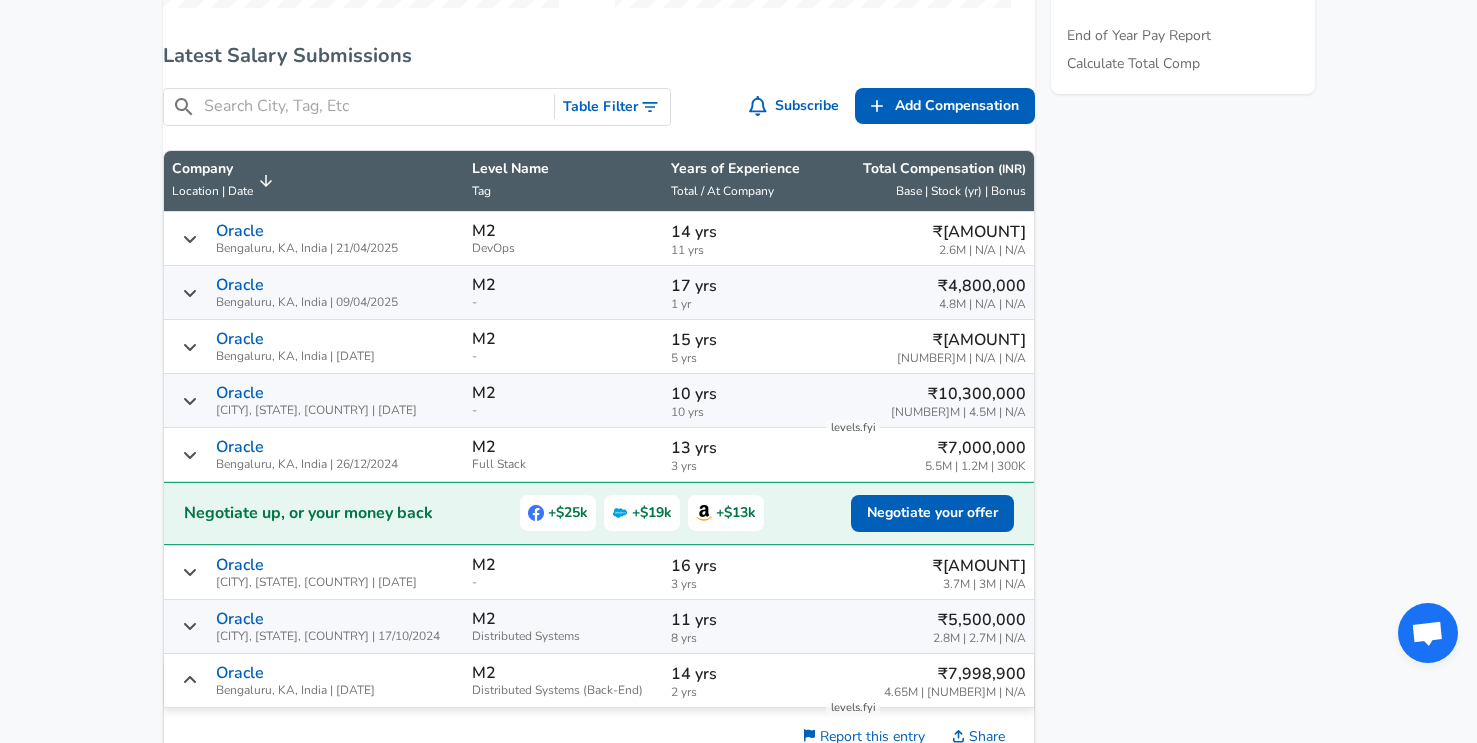 click on "[NUMBER] yrs" at bounding box center (740, 286) 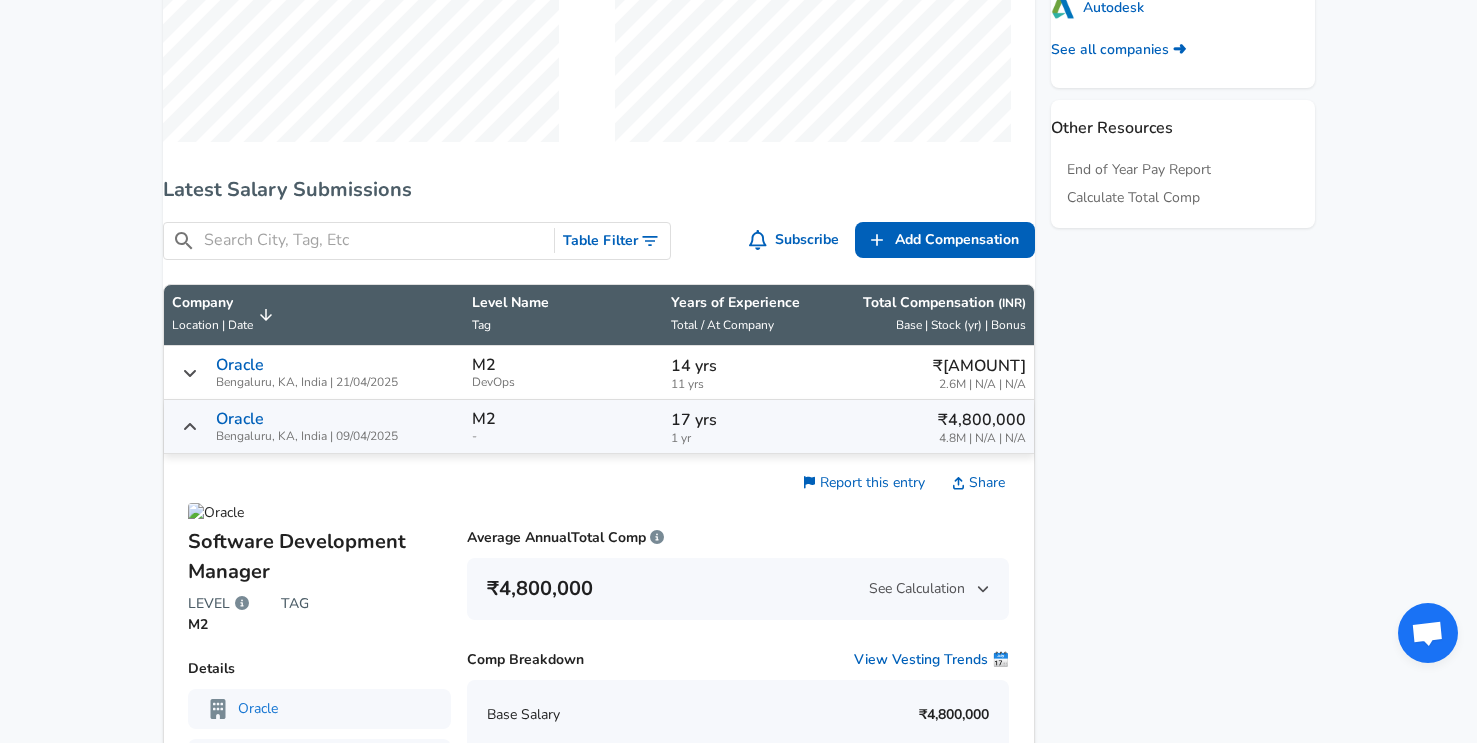 scroll, scrollTop: 878, scrollLeft: 0, axis: vertical 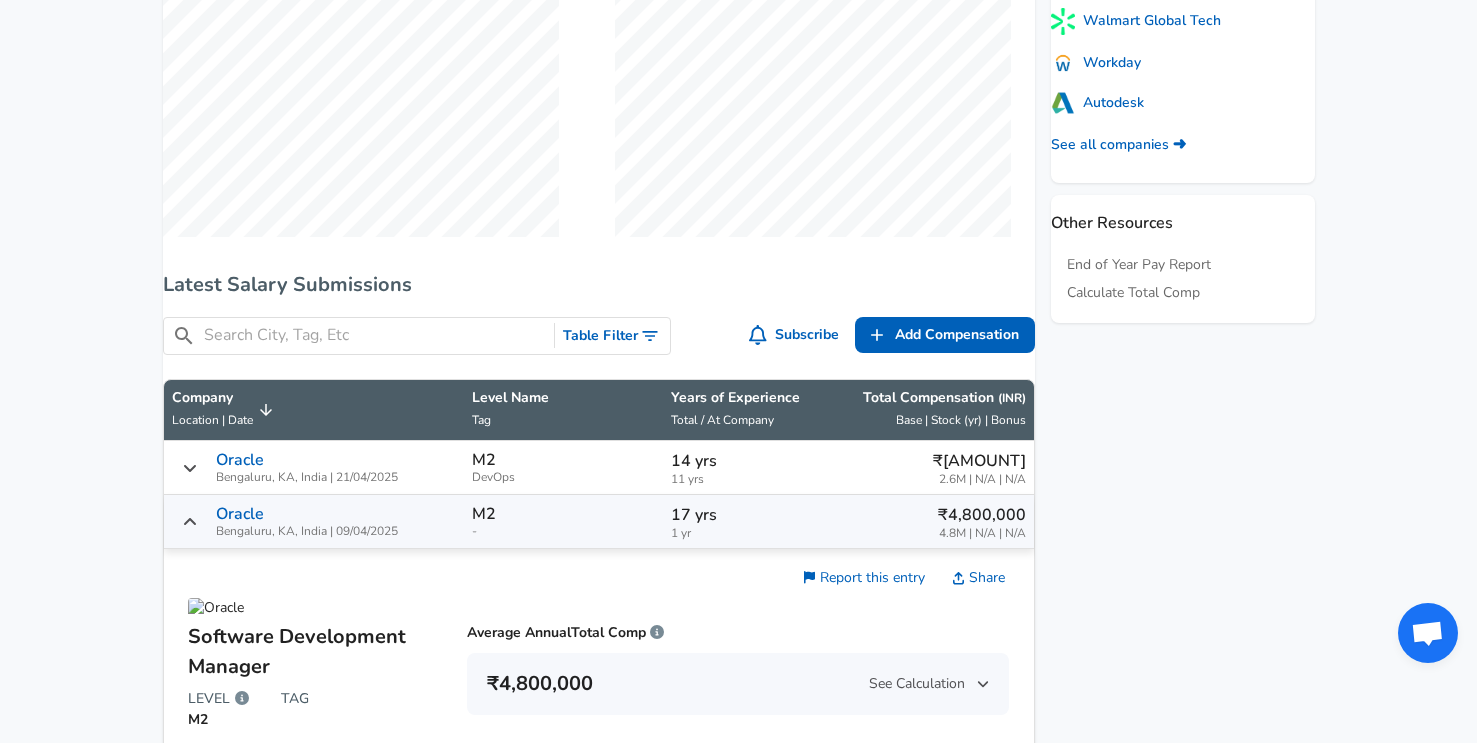 click on "[NUMBER] yrs" at bounding box center (740, 515) 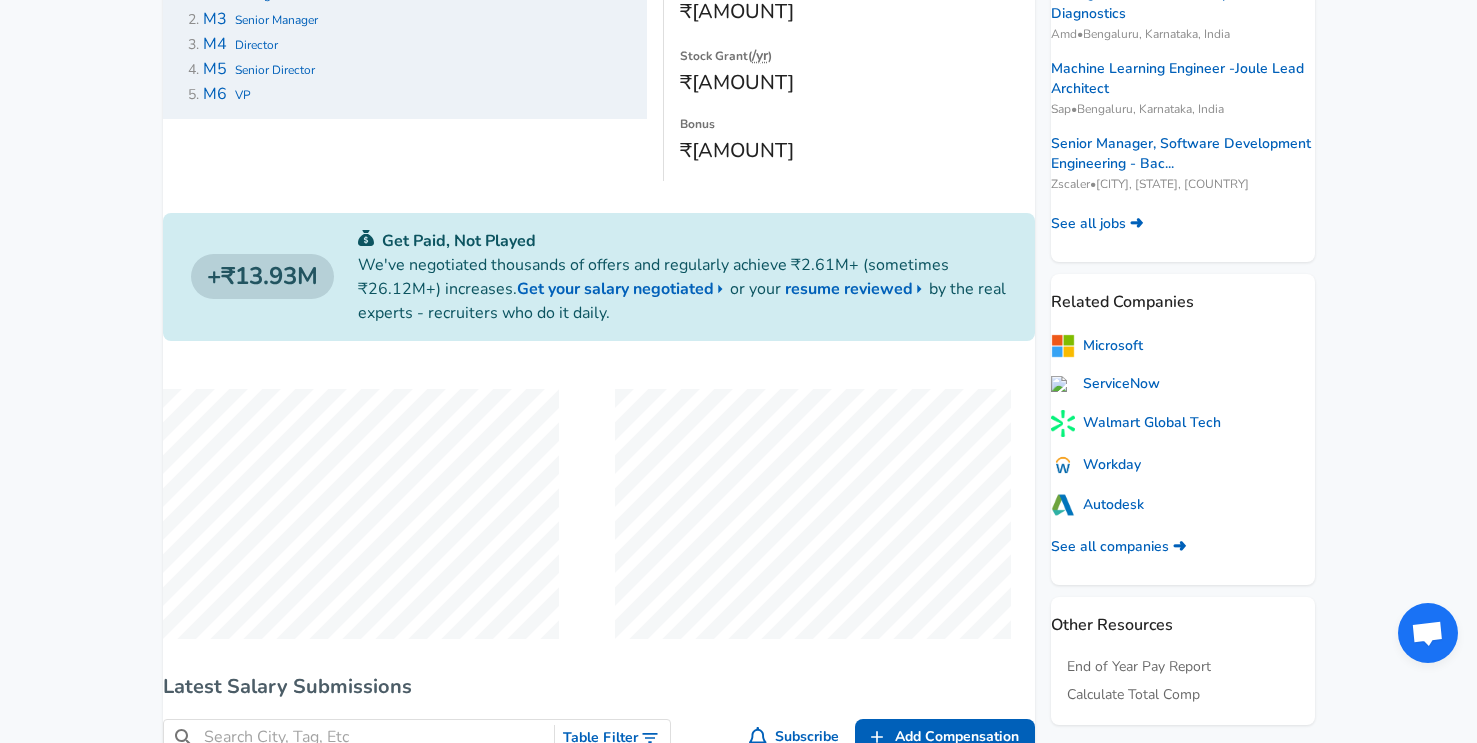 scroll, scrollTop: 0, scrollLeft: 0, axis: both 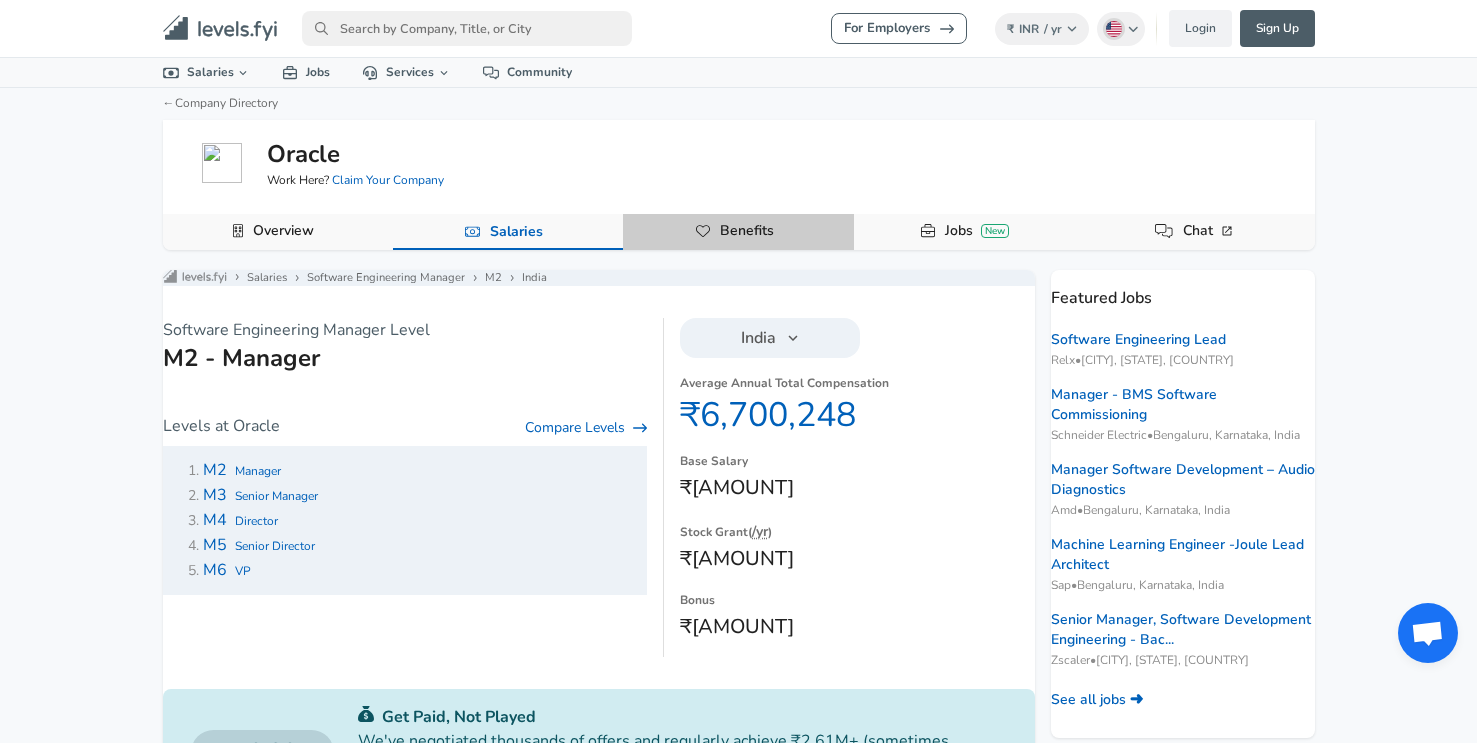 click on "Benefits" at bounding box center (747, 231) 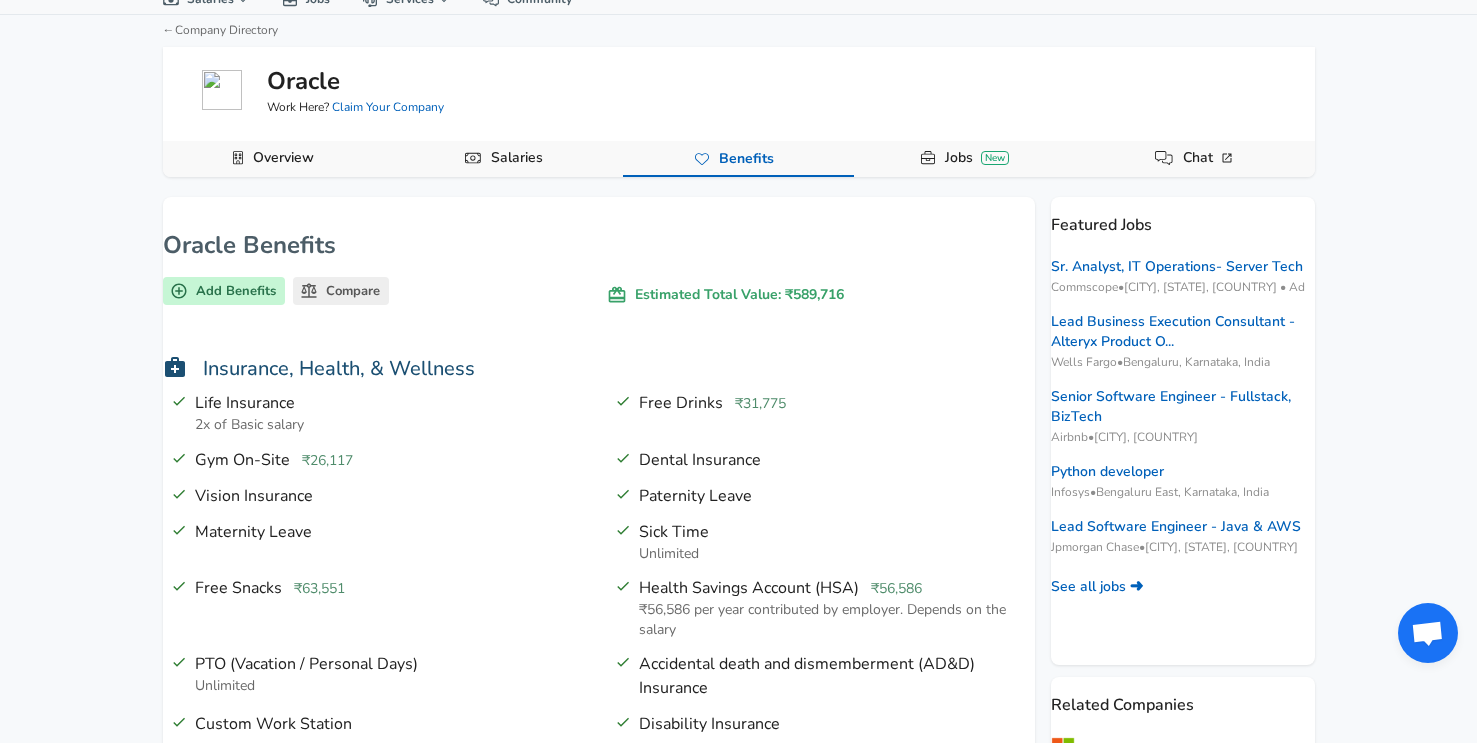 scroll, scrollTop: 0, scrollLeft: 0, axis: both 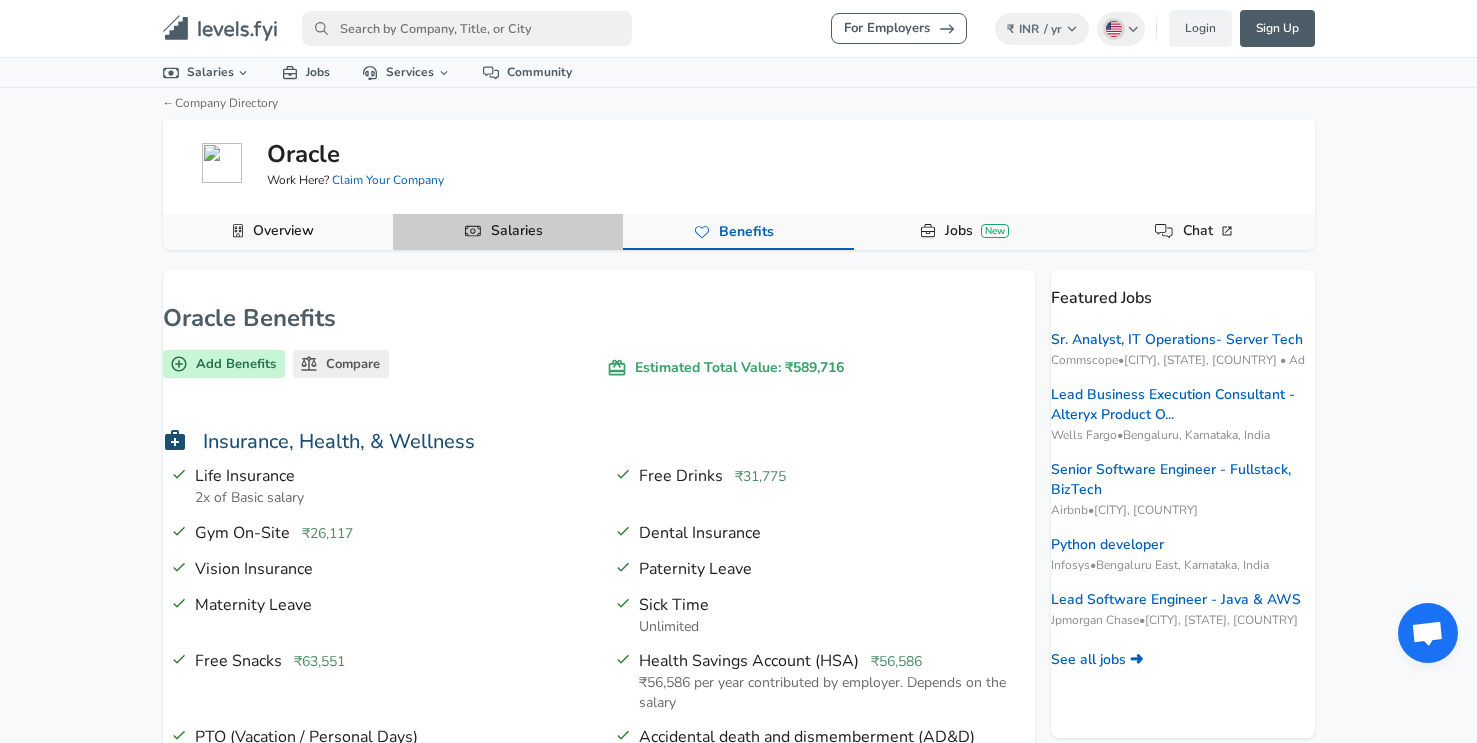 click on "Salaries" at bounding box center [517, 231] 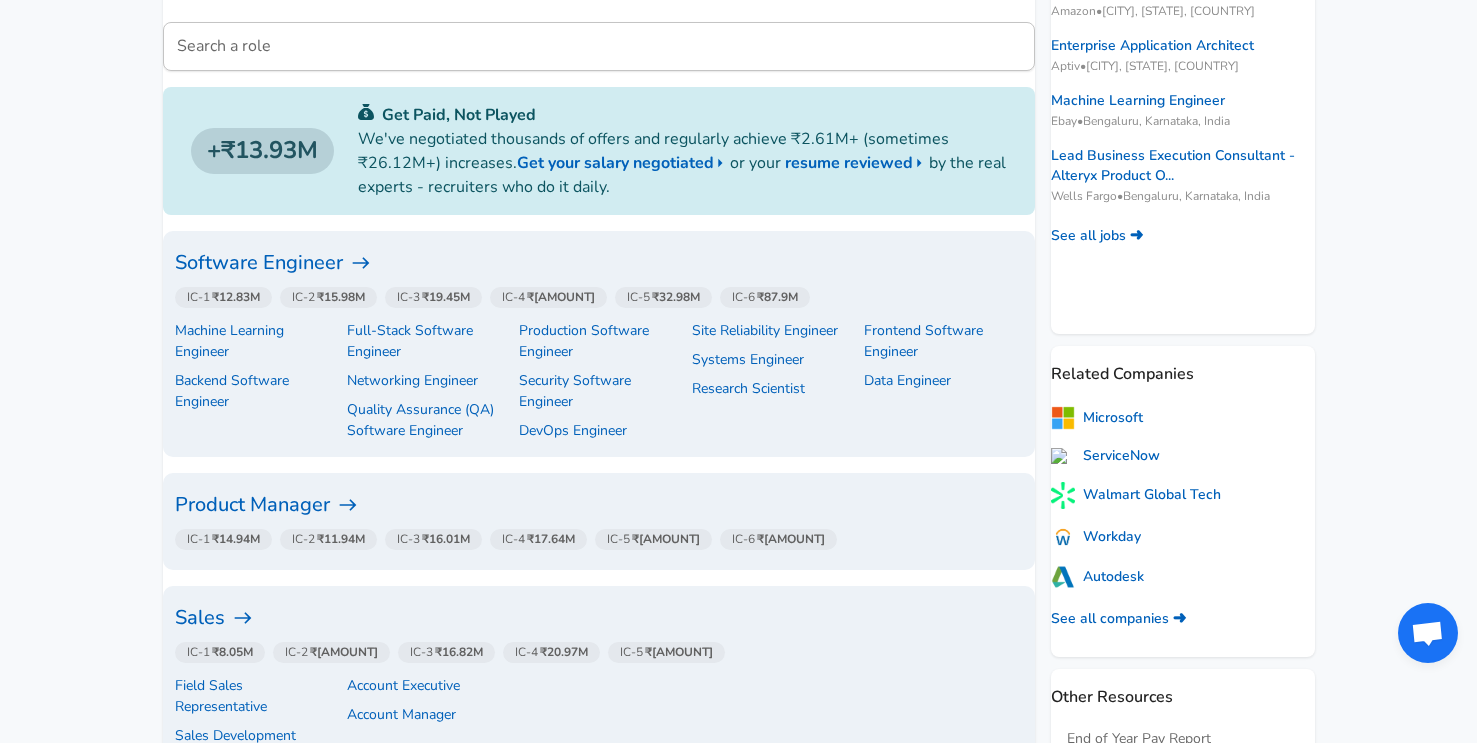 scroll, scrollTop: 0, scrollLeft: 0, axis: both 